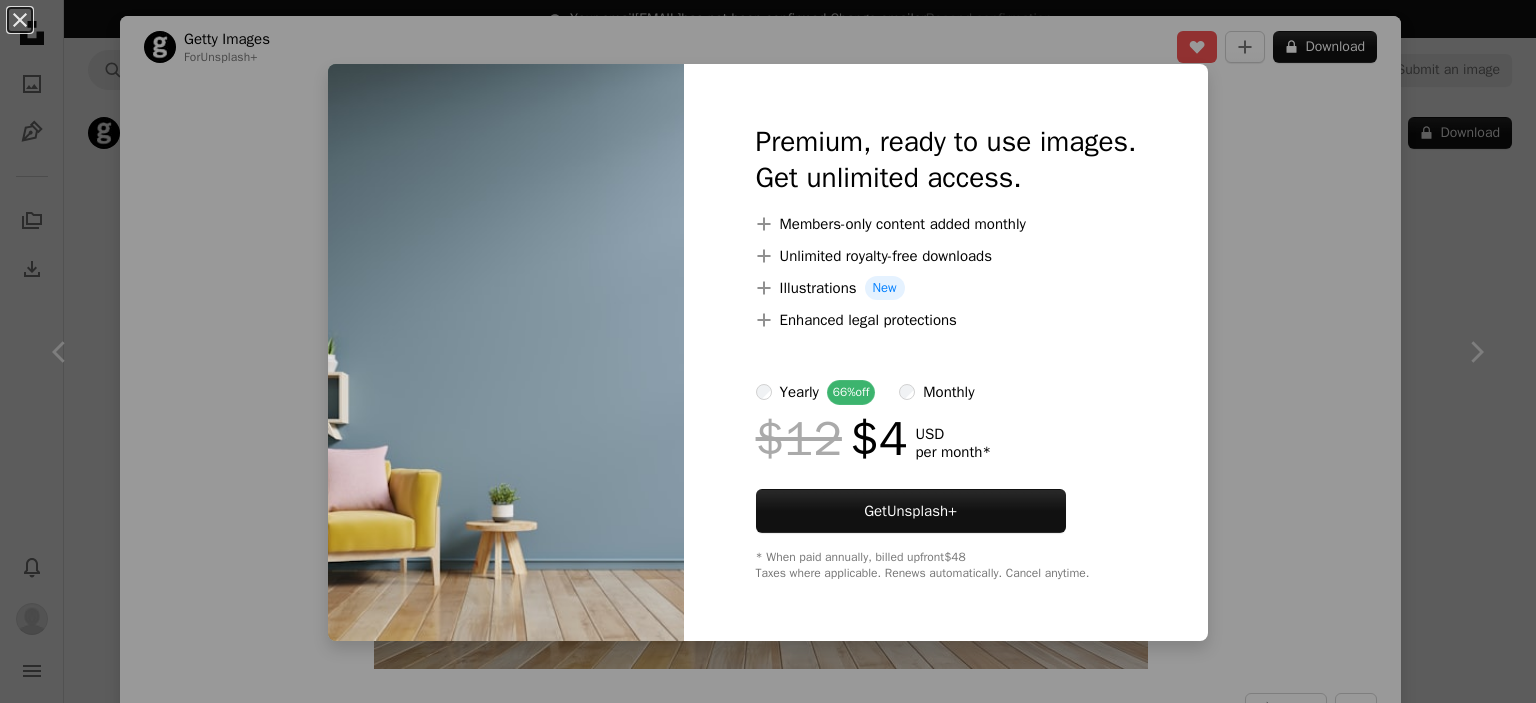 scroll, scrollTop: 3000, scrollLeft: 0, axis: vertical 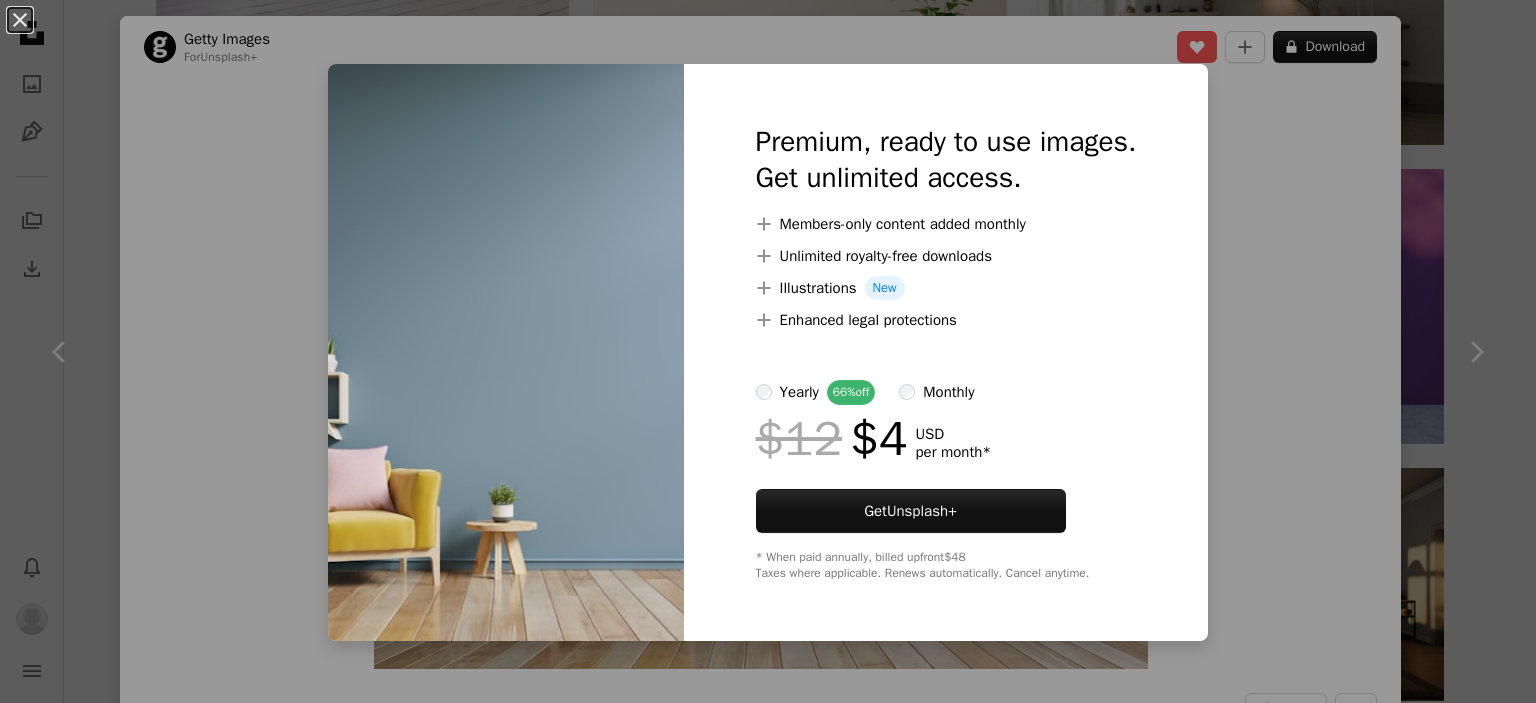 click on "An X shape Premium, ready to use images. Get unlimited access. A plus sign Members-only content added monthly A plus sign Unlimited royalty-free downloads A plus sign Illustrations  New A plus sign Enhanced legal protections yearly 66%  off monthly $12   $4 USD per month * Get  Unsplash+ * When paid annually, billed upfront  $48 Taxes where applicable. Renews automatically. Cancel anytime." at bounding box center (768, 351) 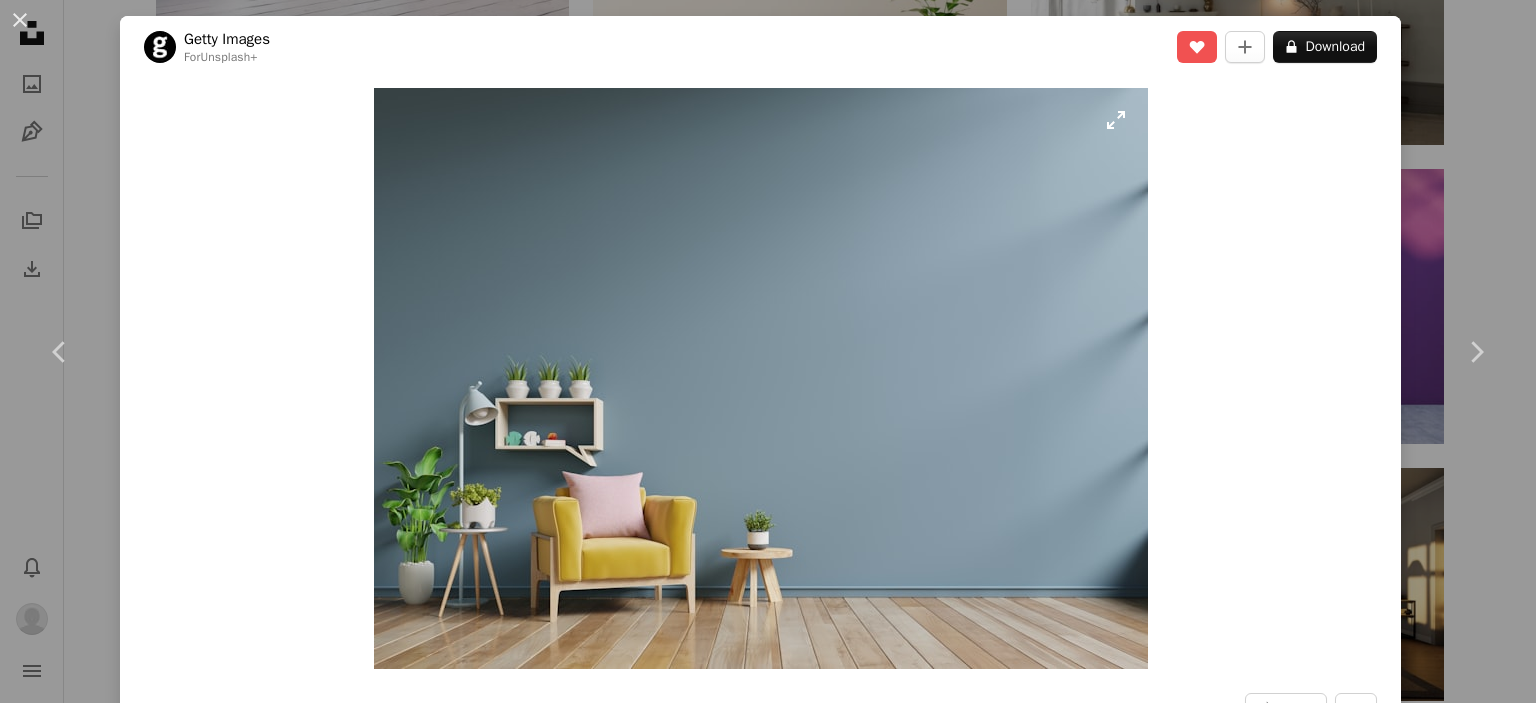 click at bounding box center [761, 378] 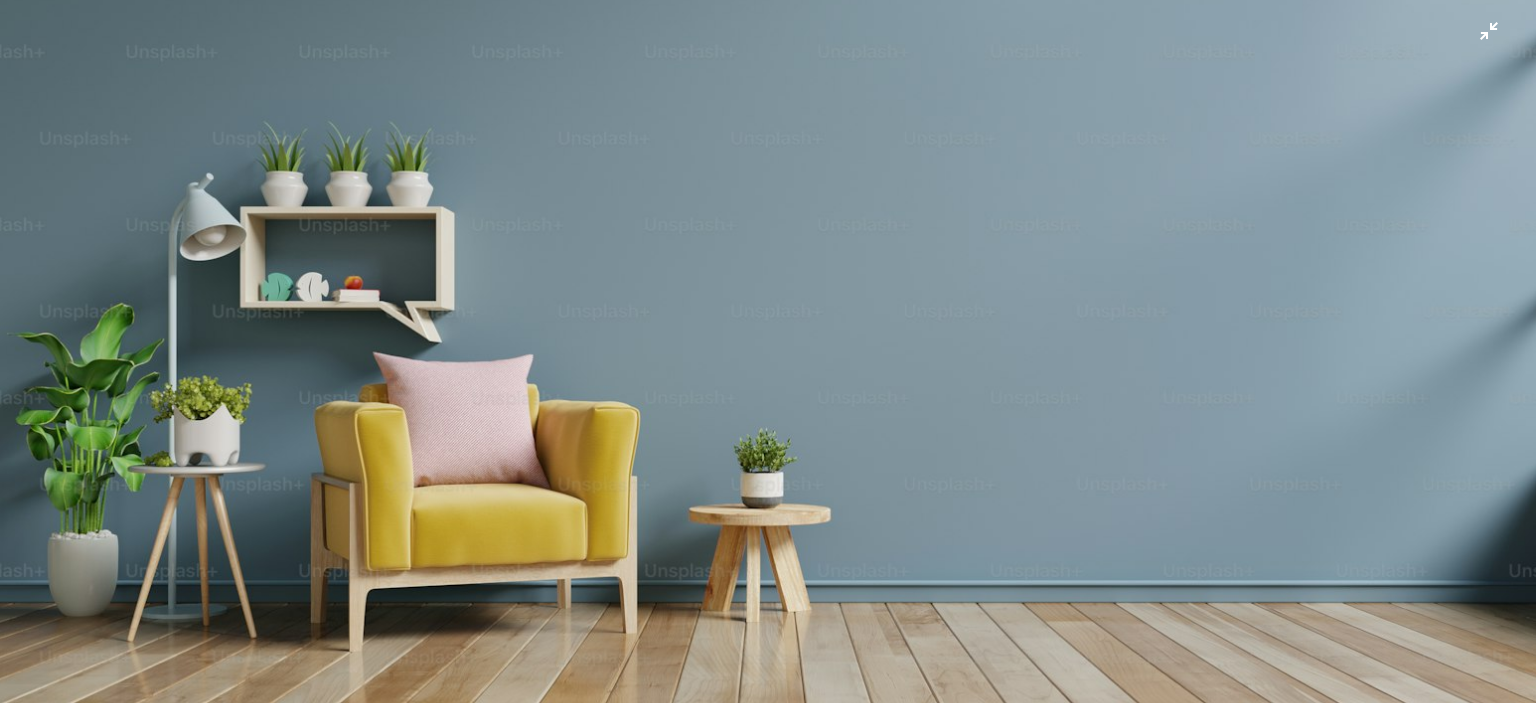 scroll, scrollTop: 424, scrollLeft: 0, axis: vertical 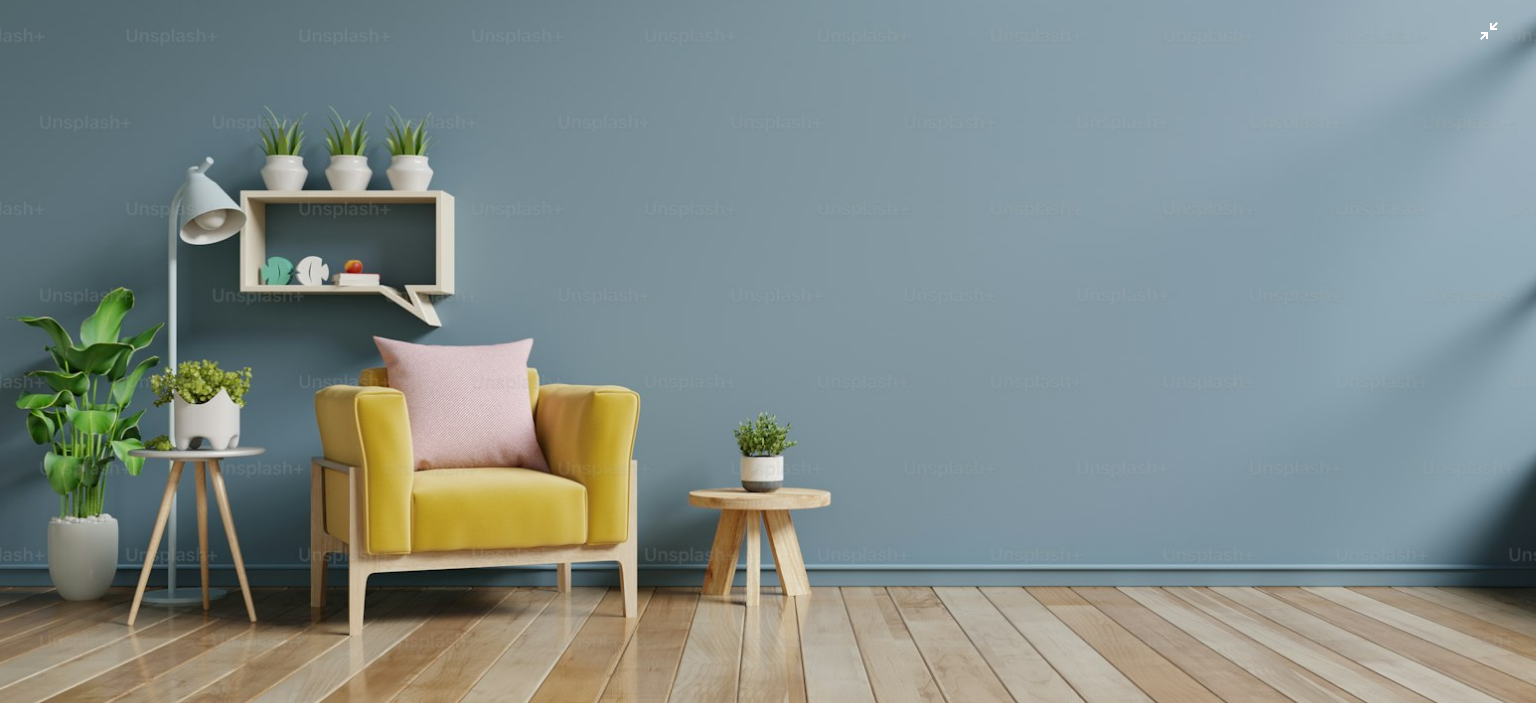 type 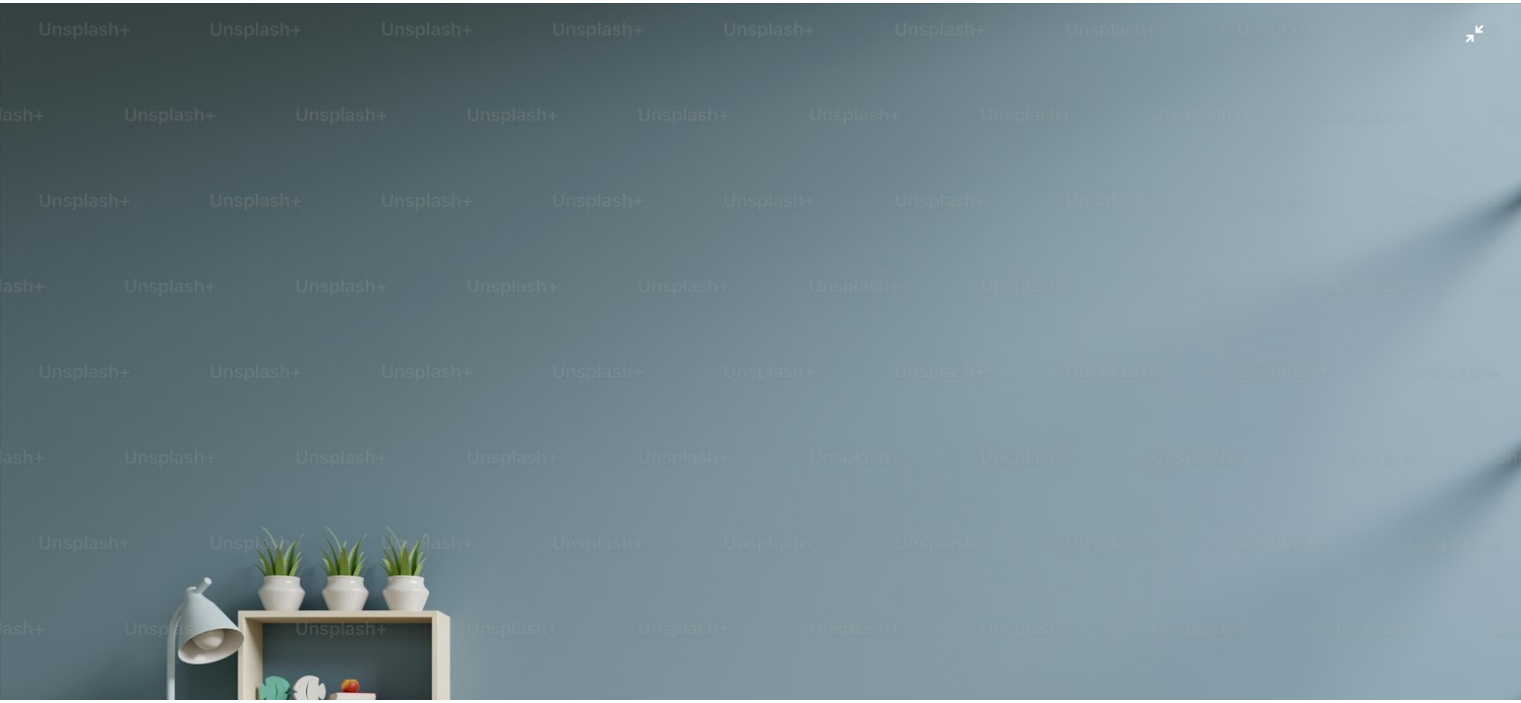 scroll, scrollTop: 0, scrollLeft: 0, axis: both 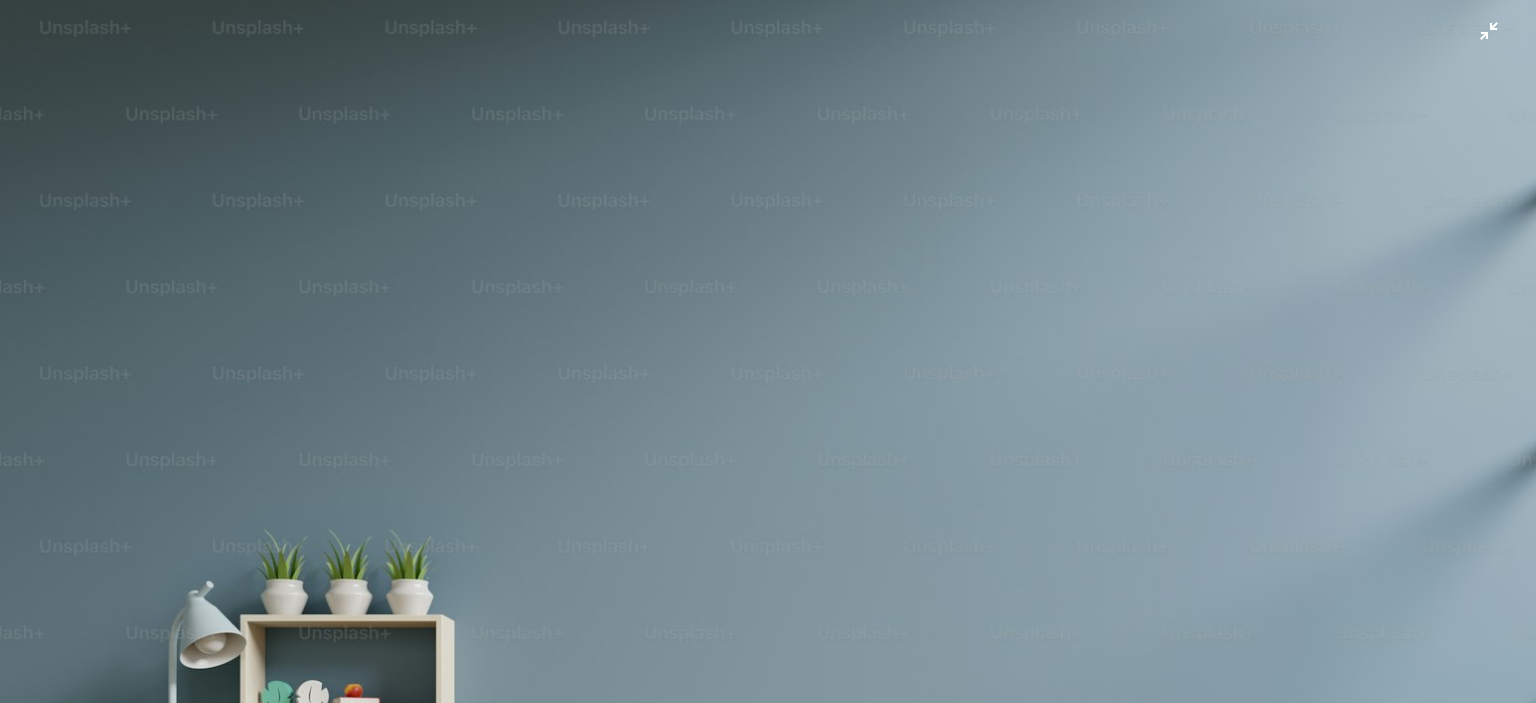 click at bounding box center (768, 576) 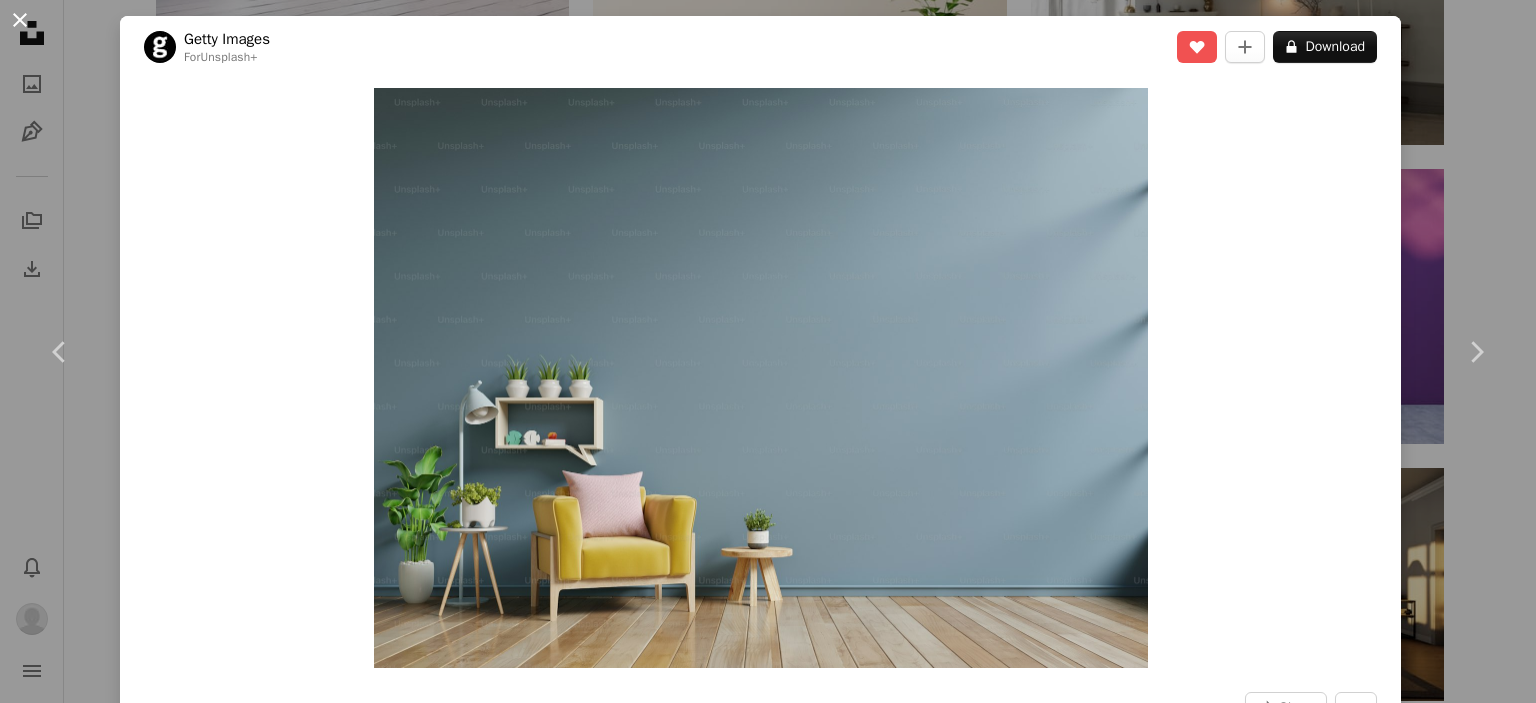 click on "An X shape" at bounding box center (20, 20) 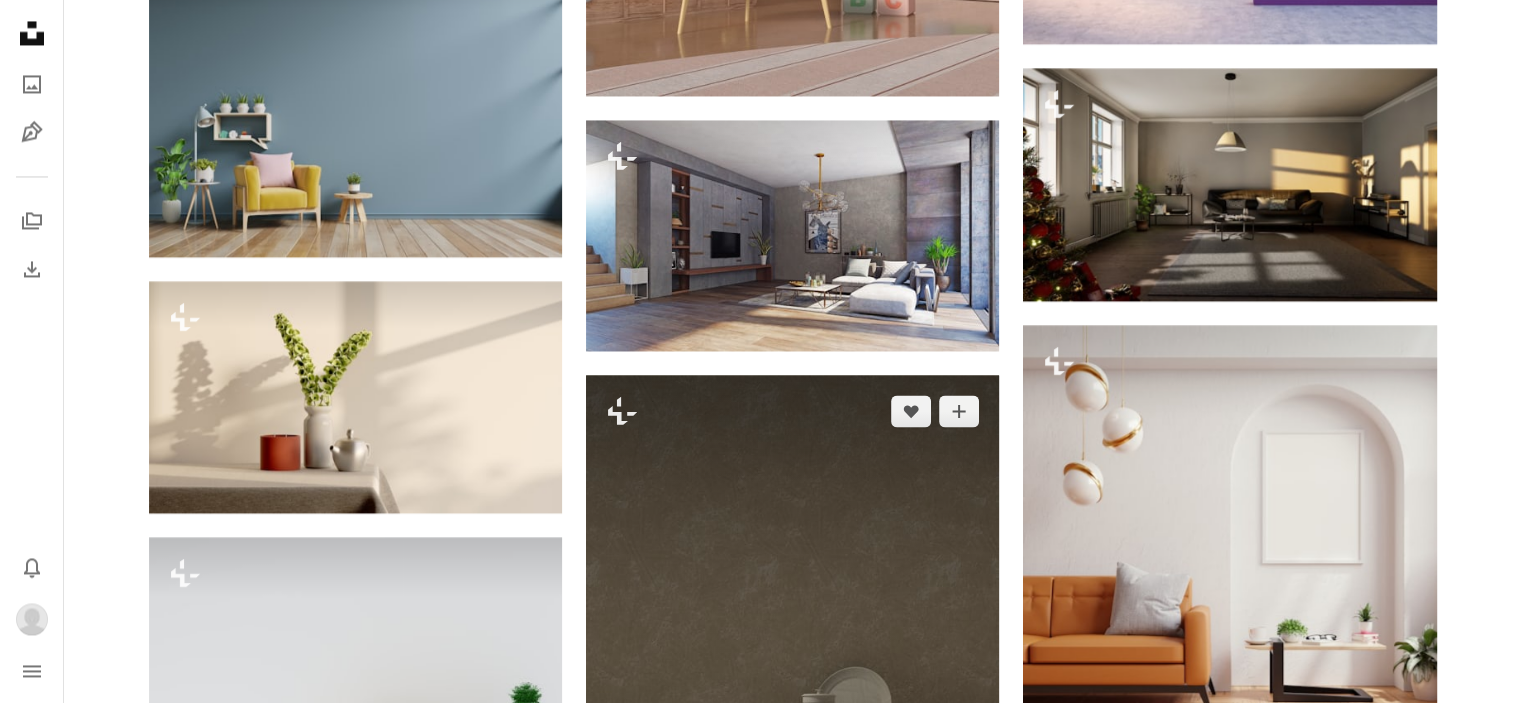 scroll, scrollTop: 3522, scrollLeft: 0, axis: vertical 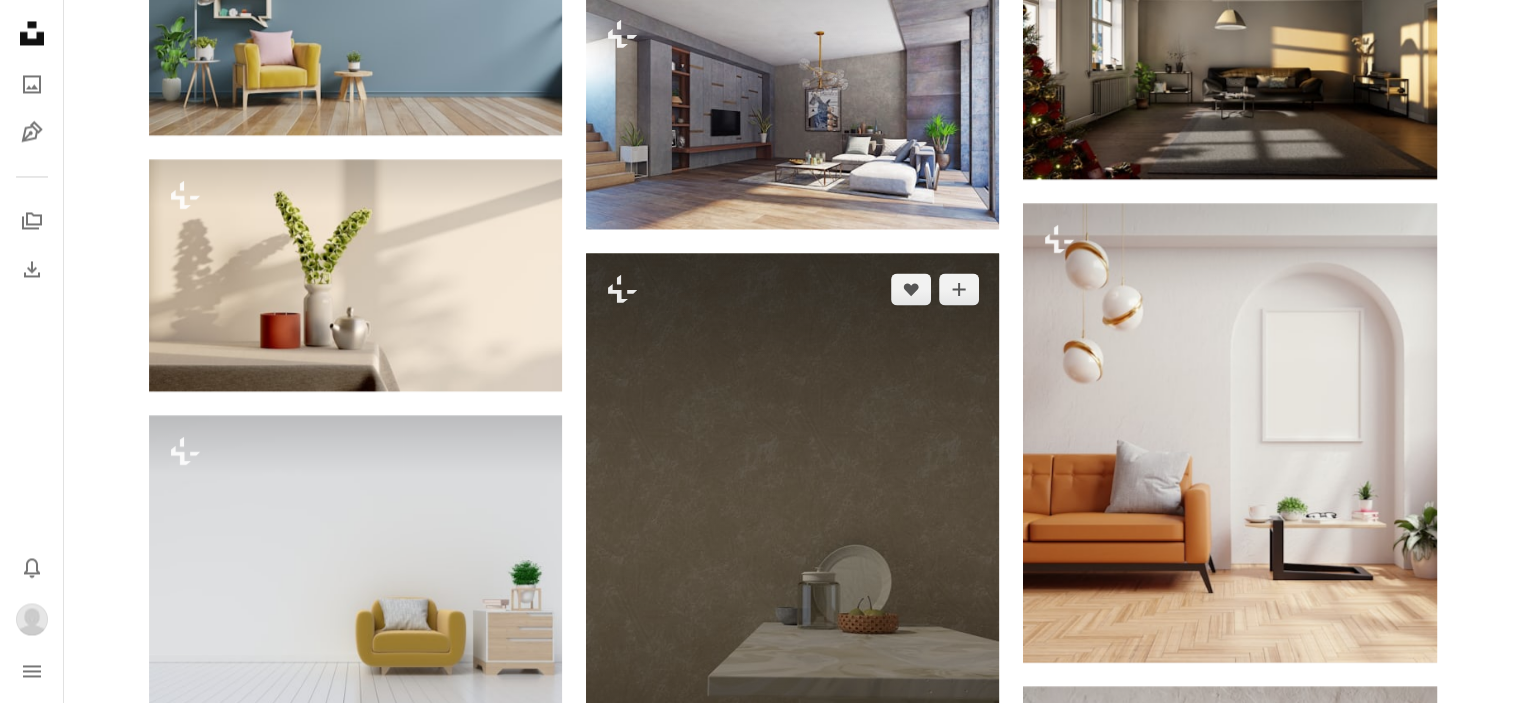 click at bounding box center (792, 528) 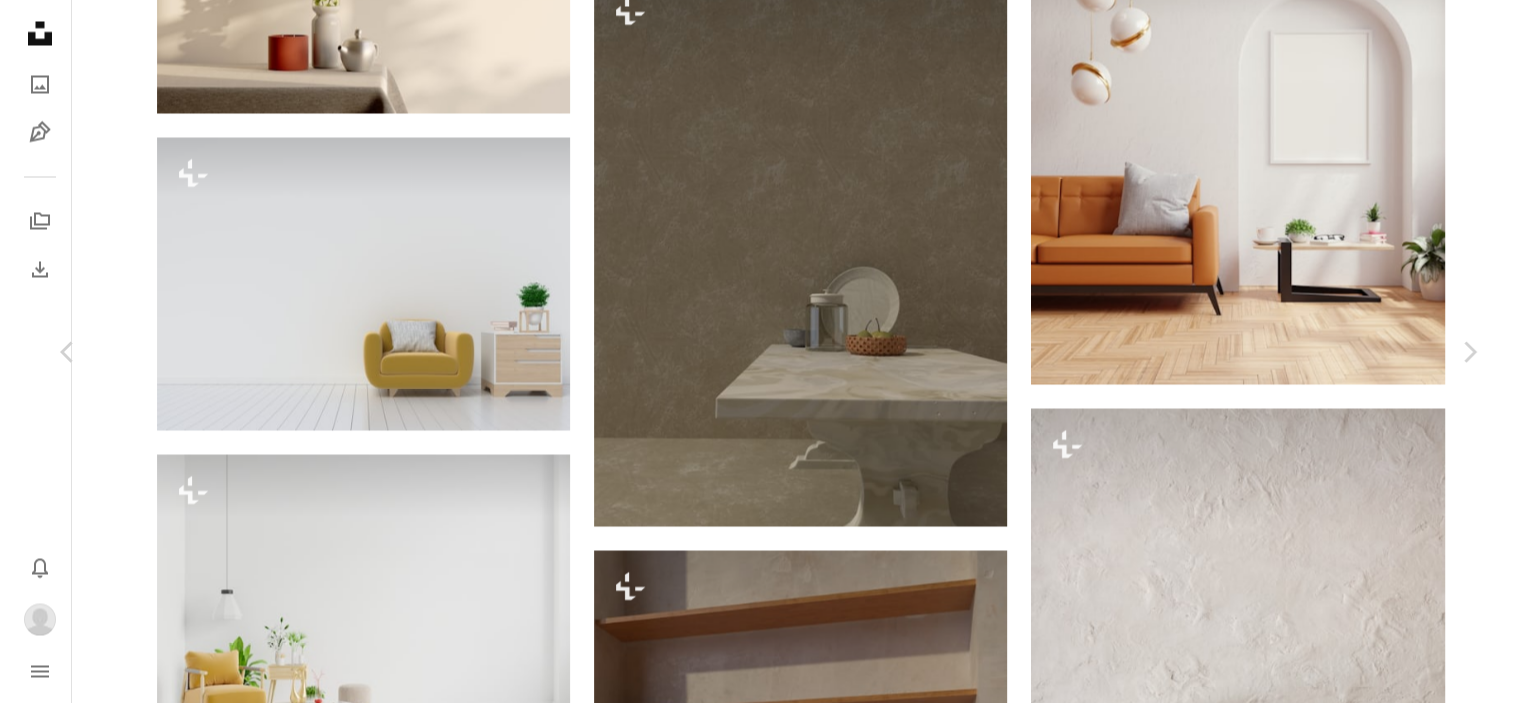 scroll, scrollTop: 3500, scrollLeft: 0, axis: vertical 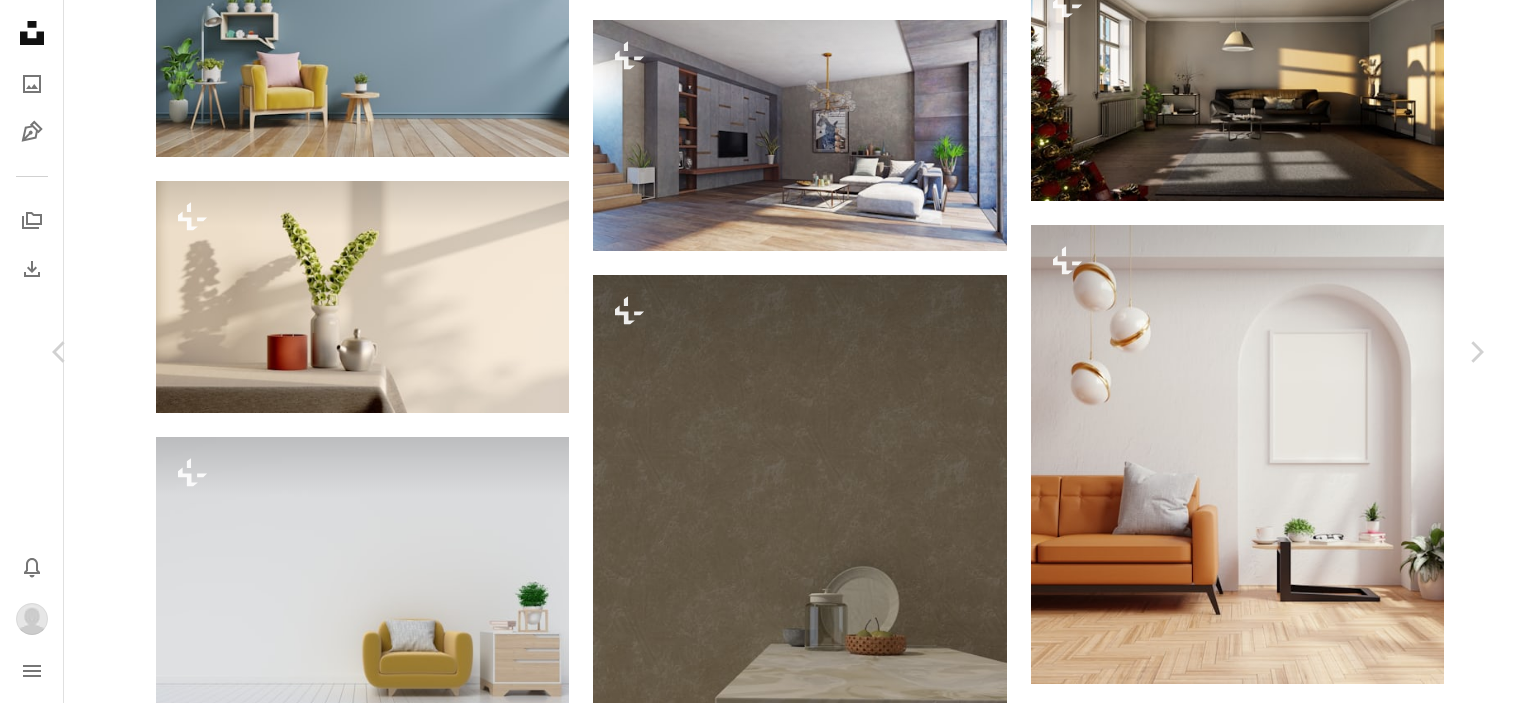 click on "A lock Download" at bounding box center (1325, 4119) 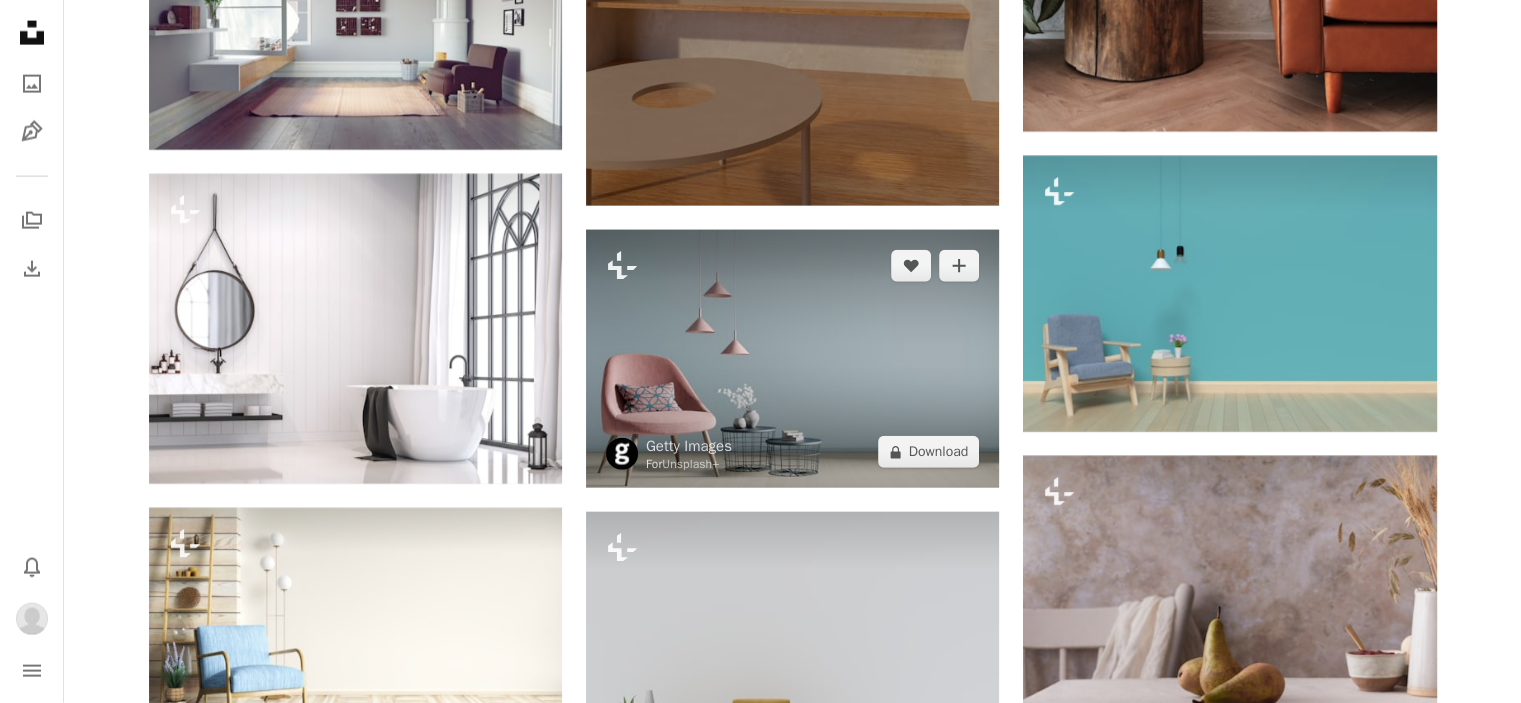scroll, scrollTop: 4800, scrollLeft: 0, axis: vertical 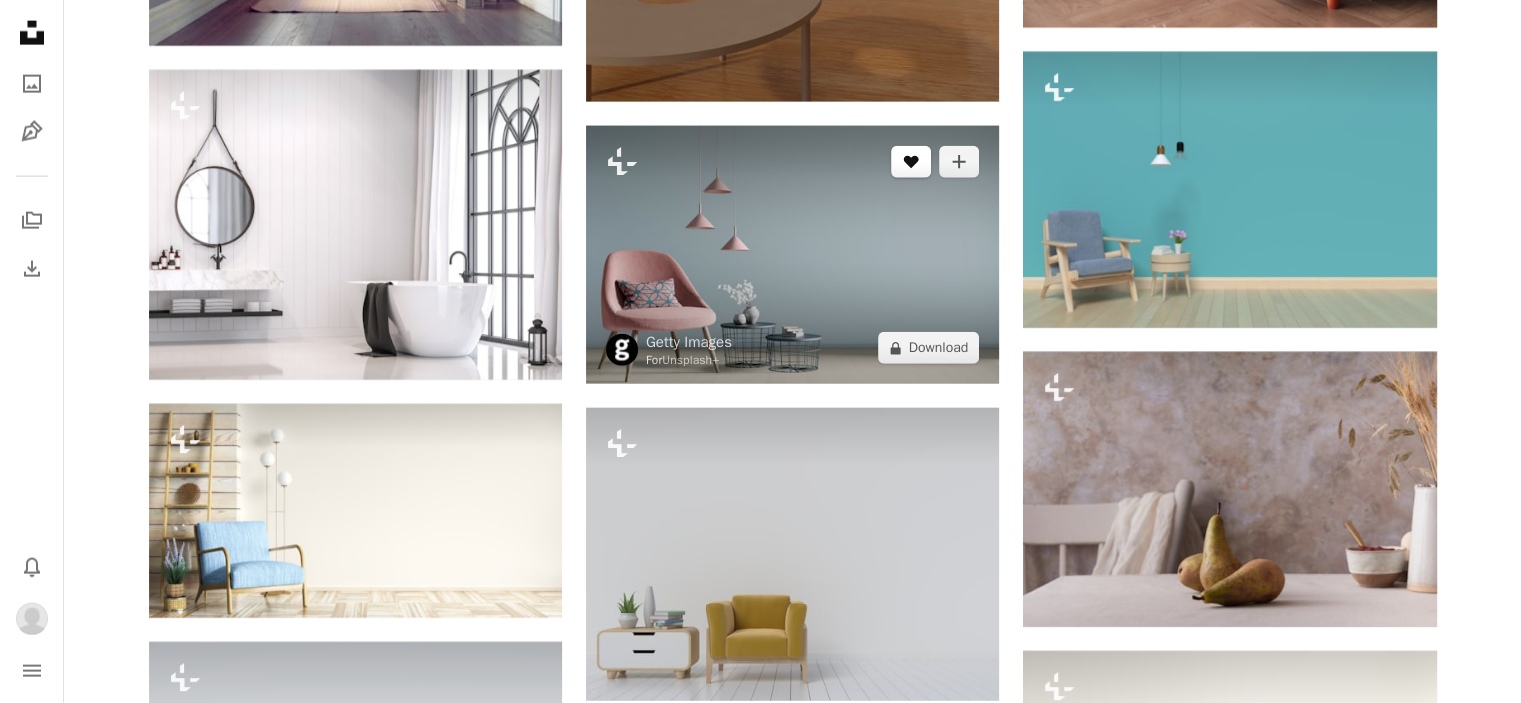 click on "A heart" at bounding box center [911, 162] 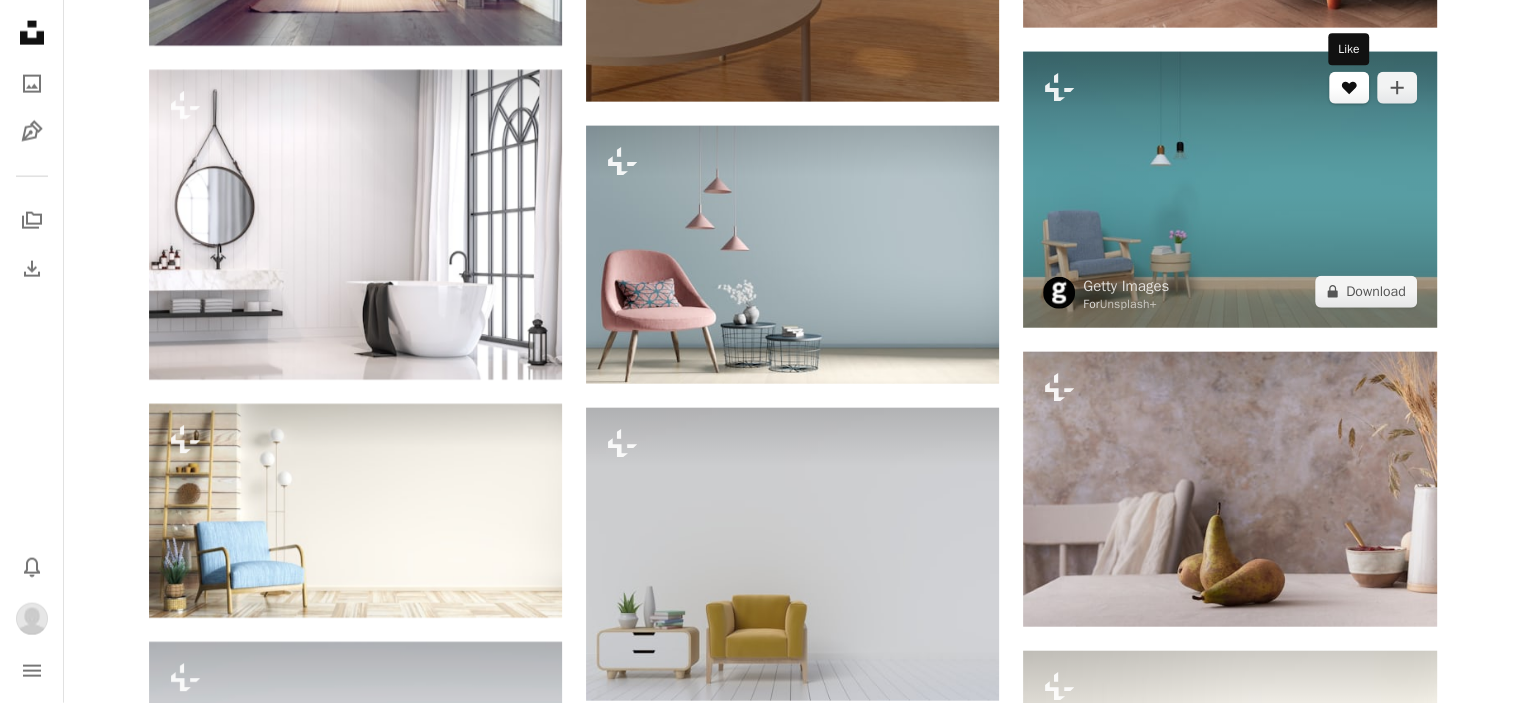 click 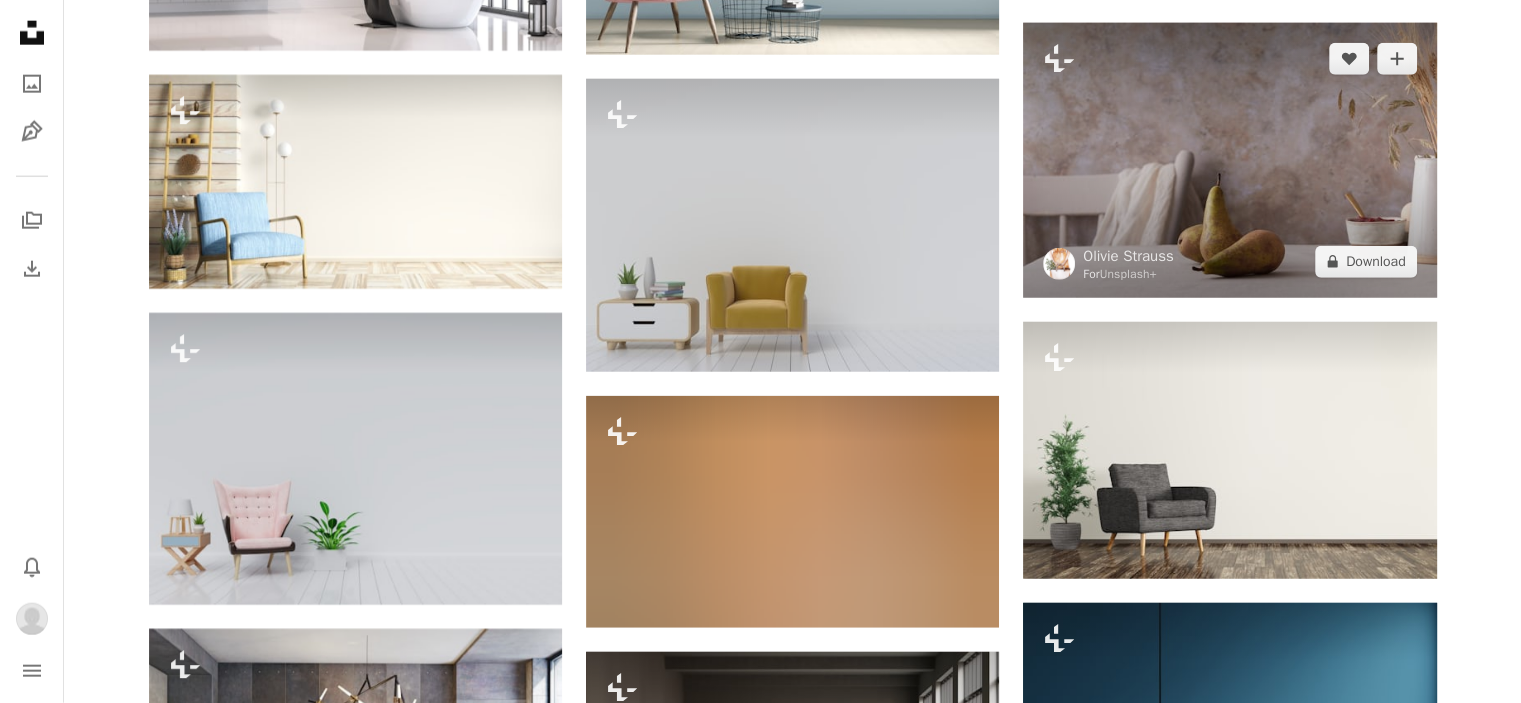 scroll, scrollTop: 5100, scrollLeft: 0, axis: vertical 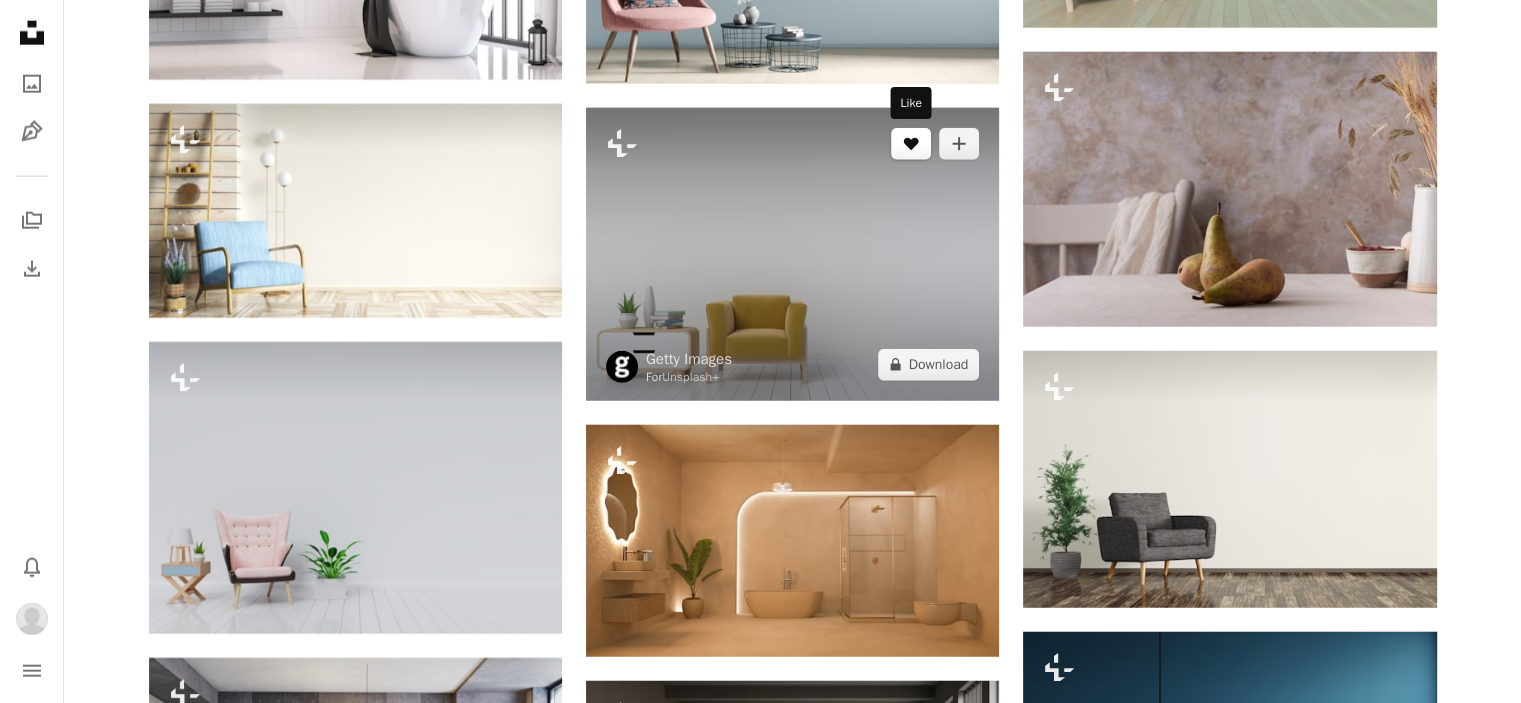 click 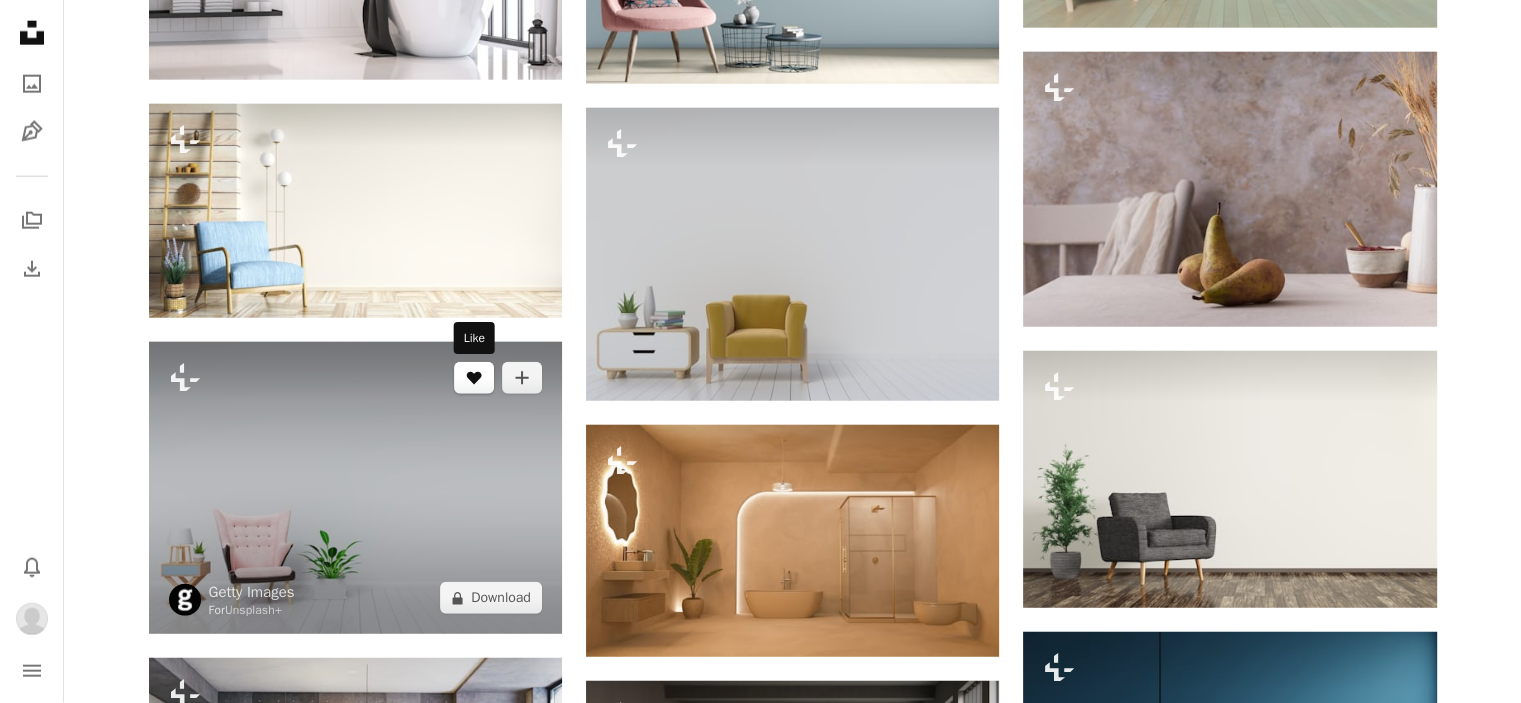 click on "A heart" at bounding box center (474, 378) 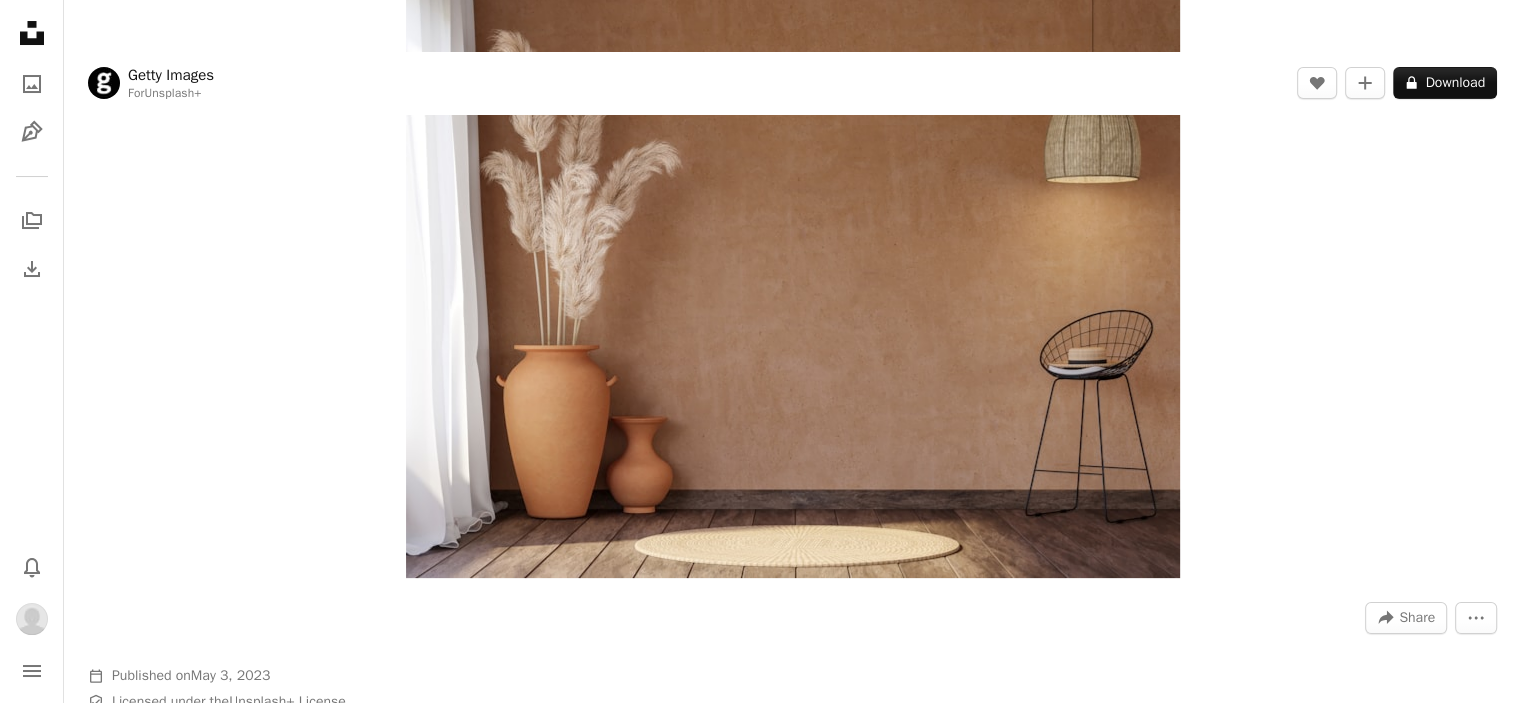 scroll, scrollTop: 100, scrollLeft: 0, axis: vertical 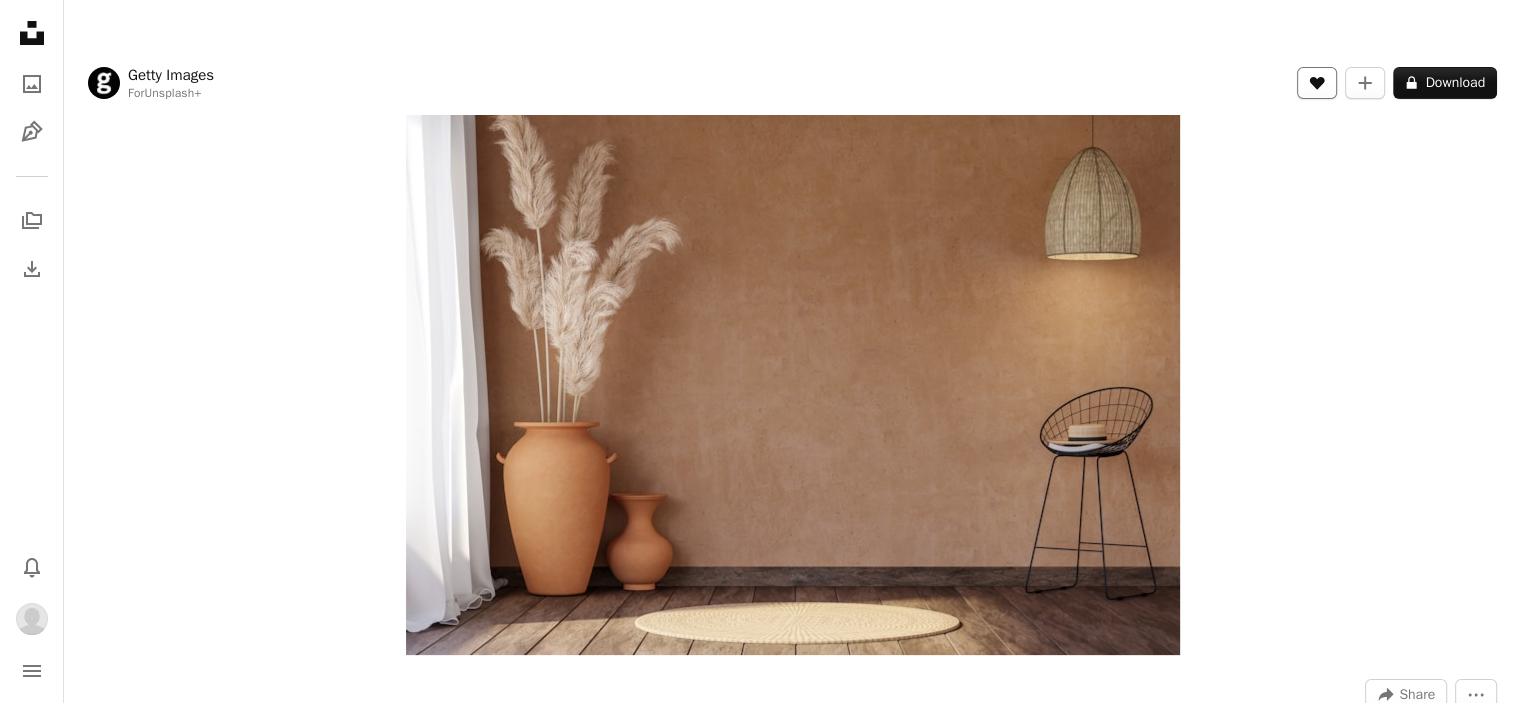 click on "A heart" at bounding box center [1317, 83] 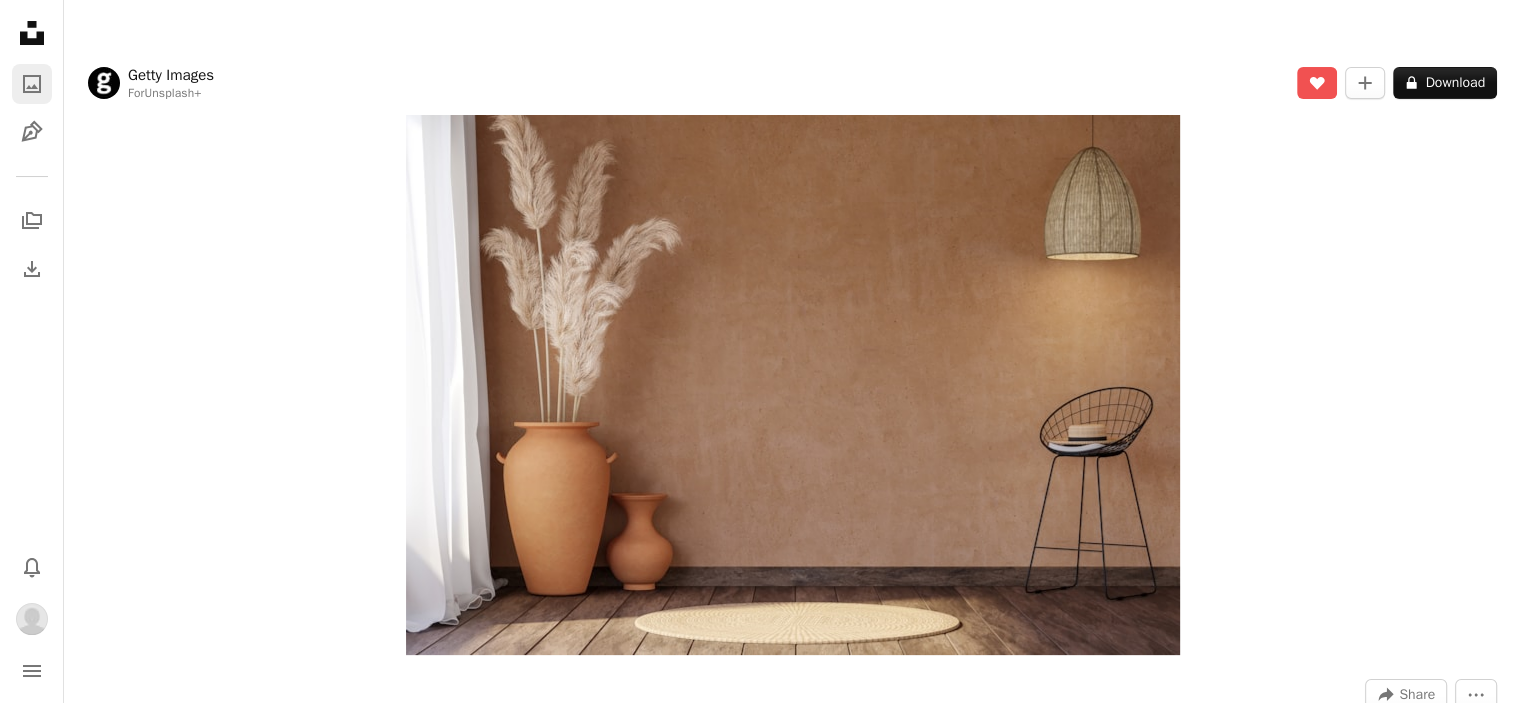 click 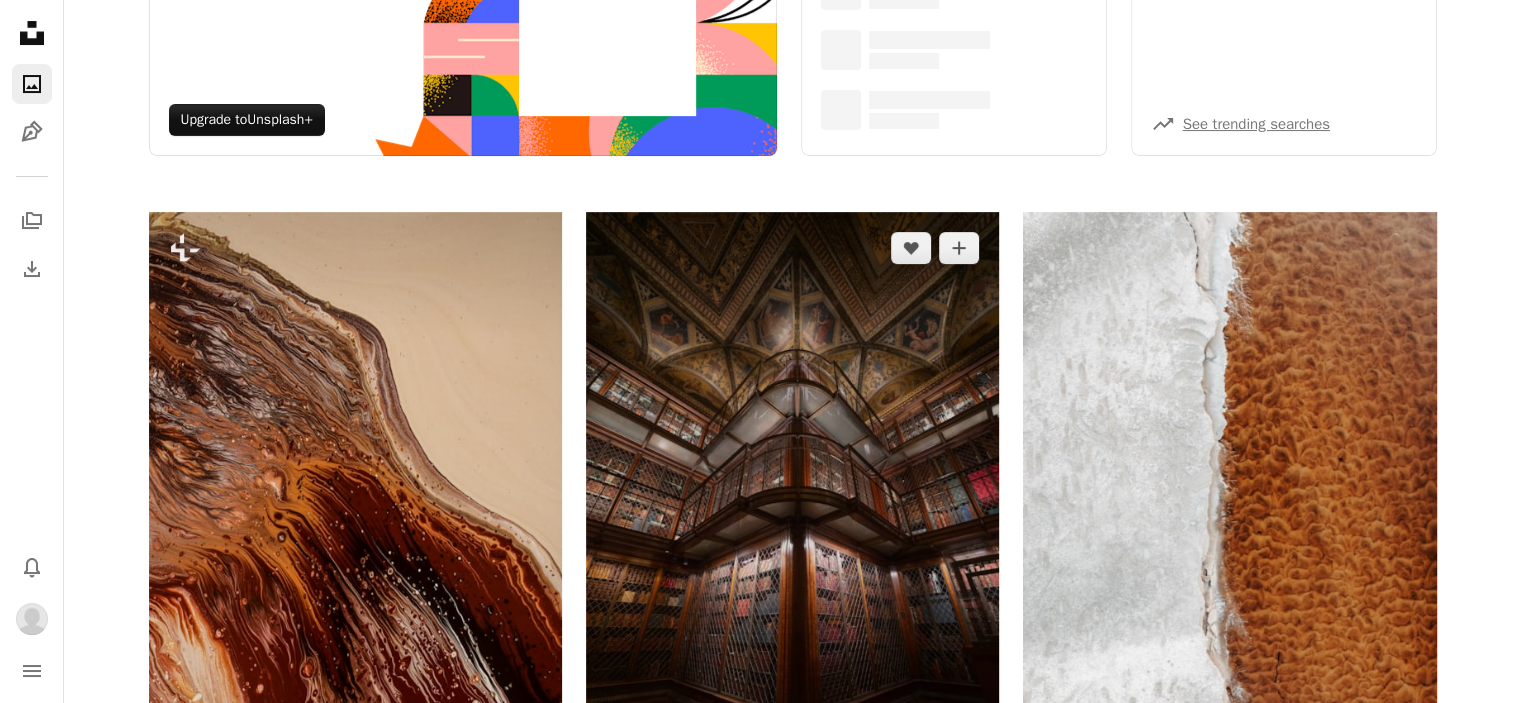 scroll, scrollTop: 700, scrollLeft: 0, axis: vertical 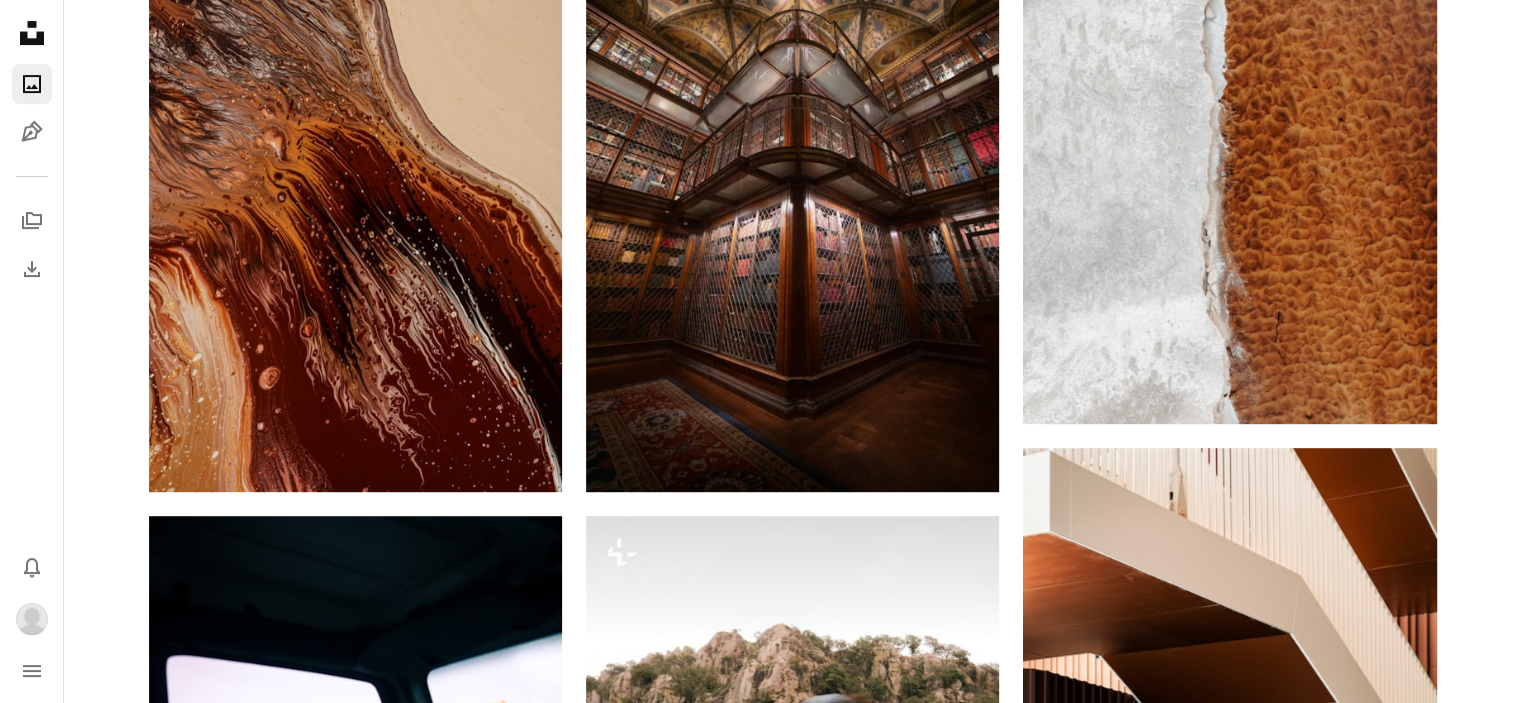 drag, startPoint x: 766, startPoint y: 209, endPoint x: 1474, endPoint y: 222, distance: 708.1193 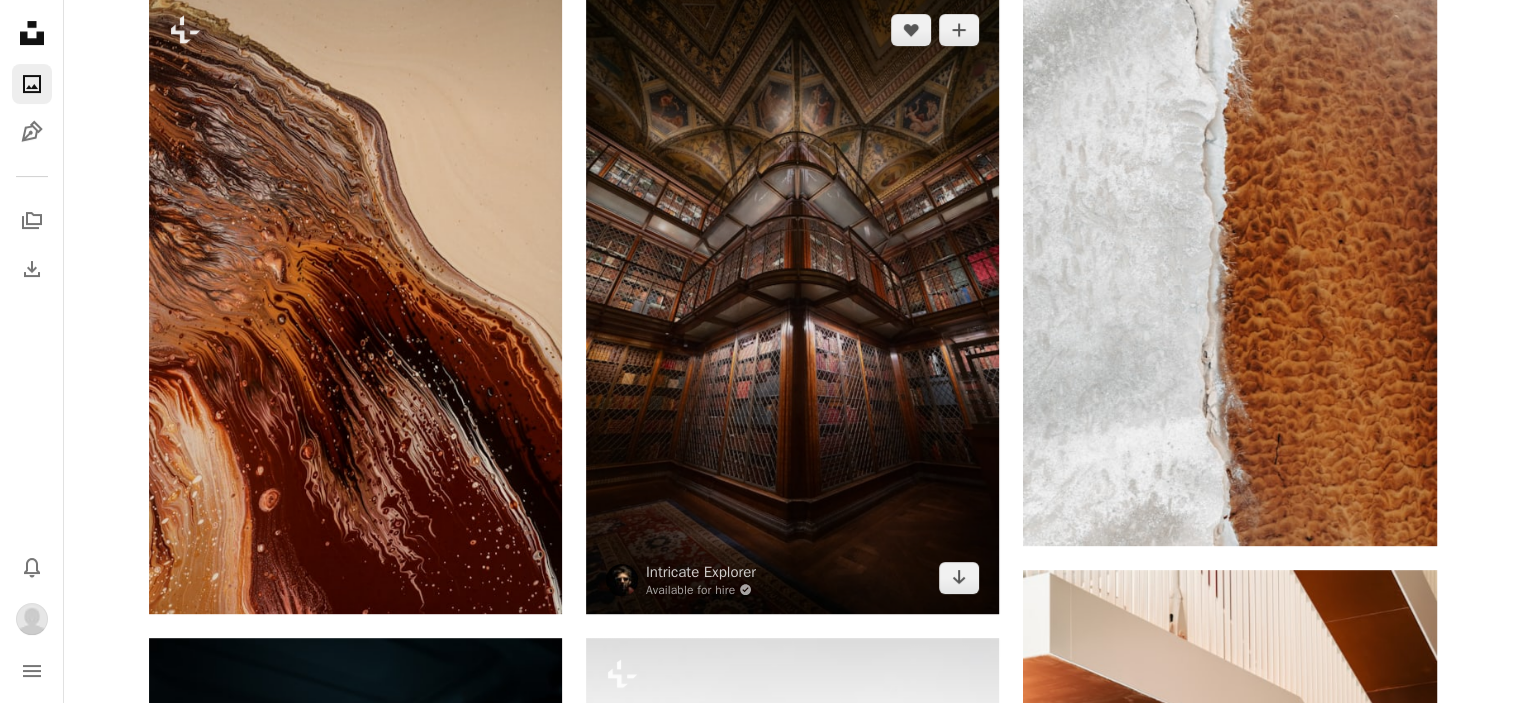 scroll, scrollTop: 700, scrollLeft: 0, axis: vertical 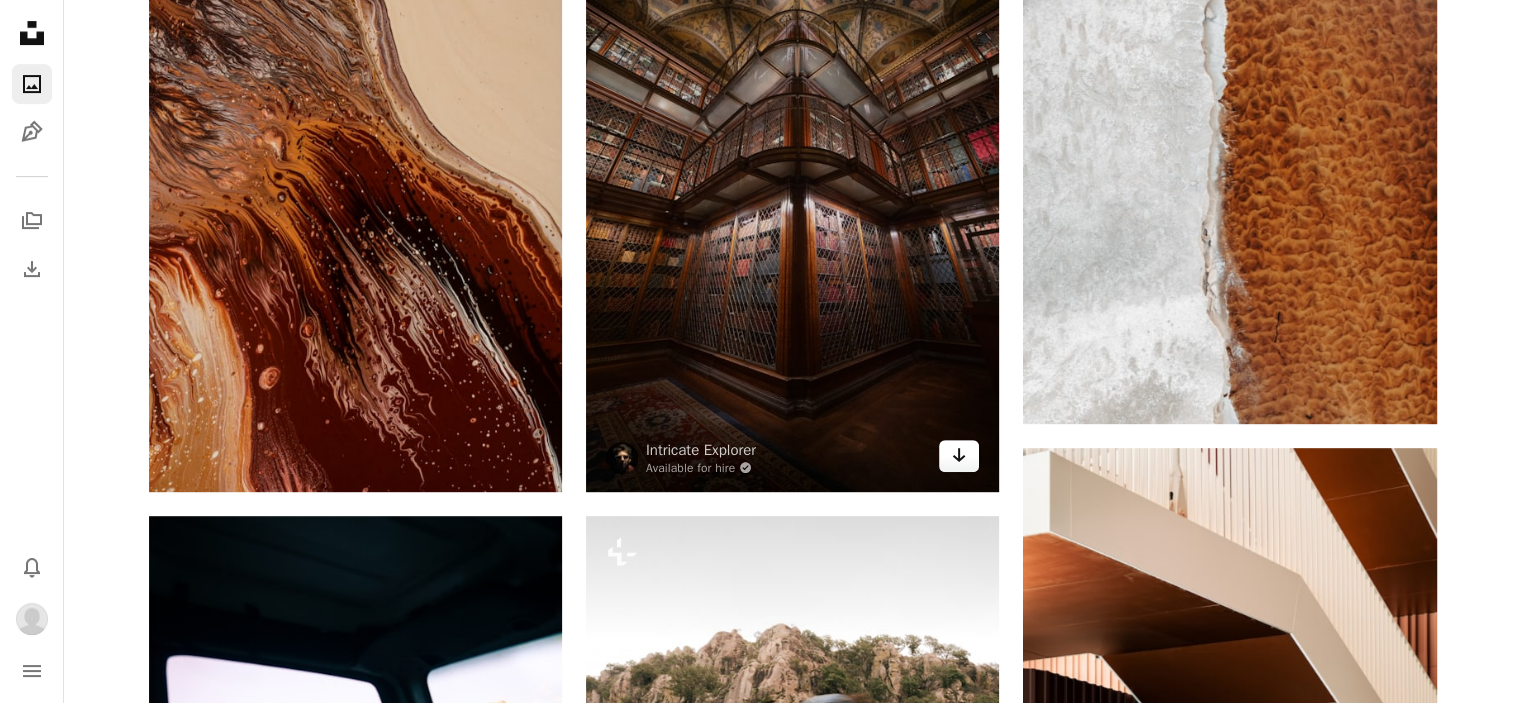 click on "Arrow pointing down" 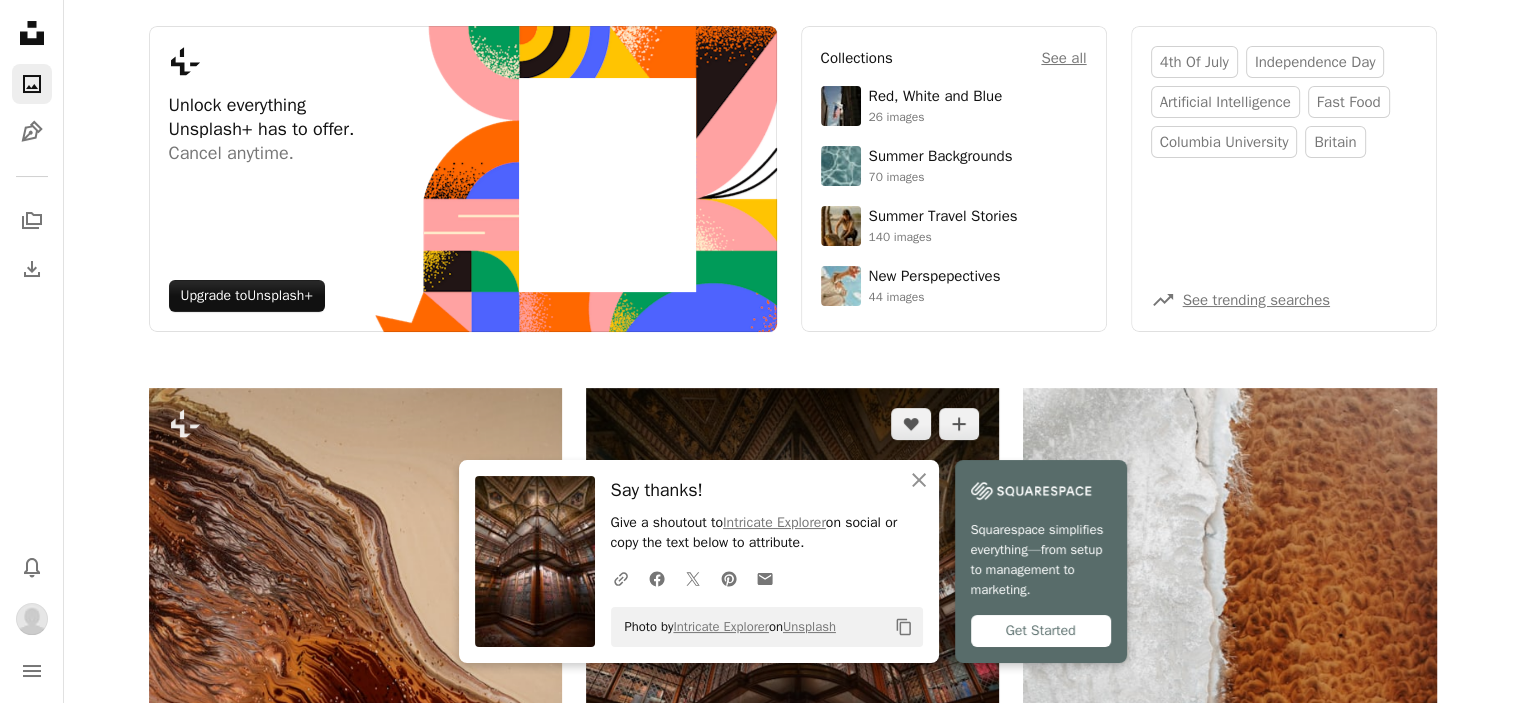 scroll, scrollTop: 600, scrollLeft: 0, axis: vertical 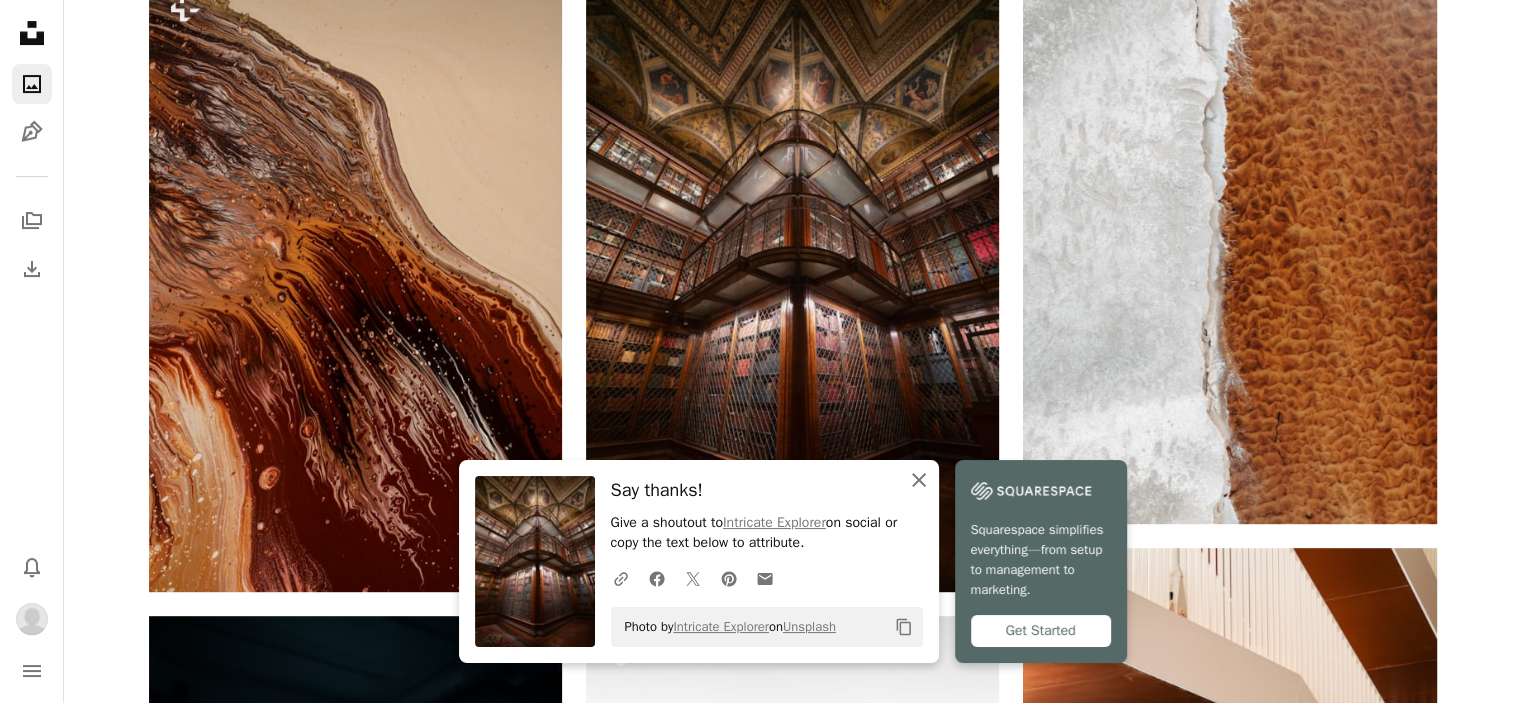 click on "An X shape" 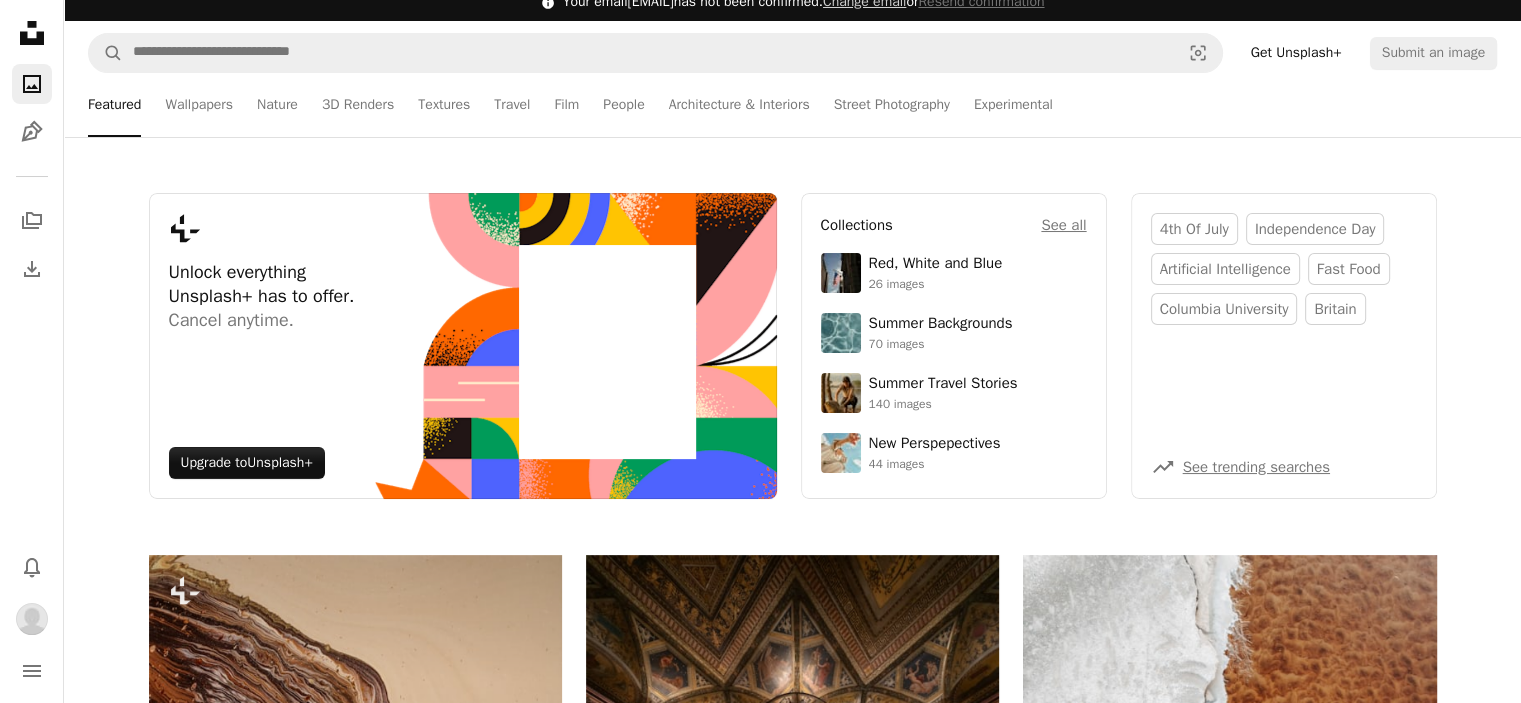 scroll, scrollTop: 0, scrollLeft: 0, axis: both 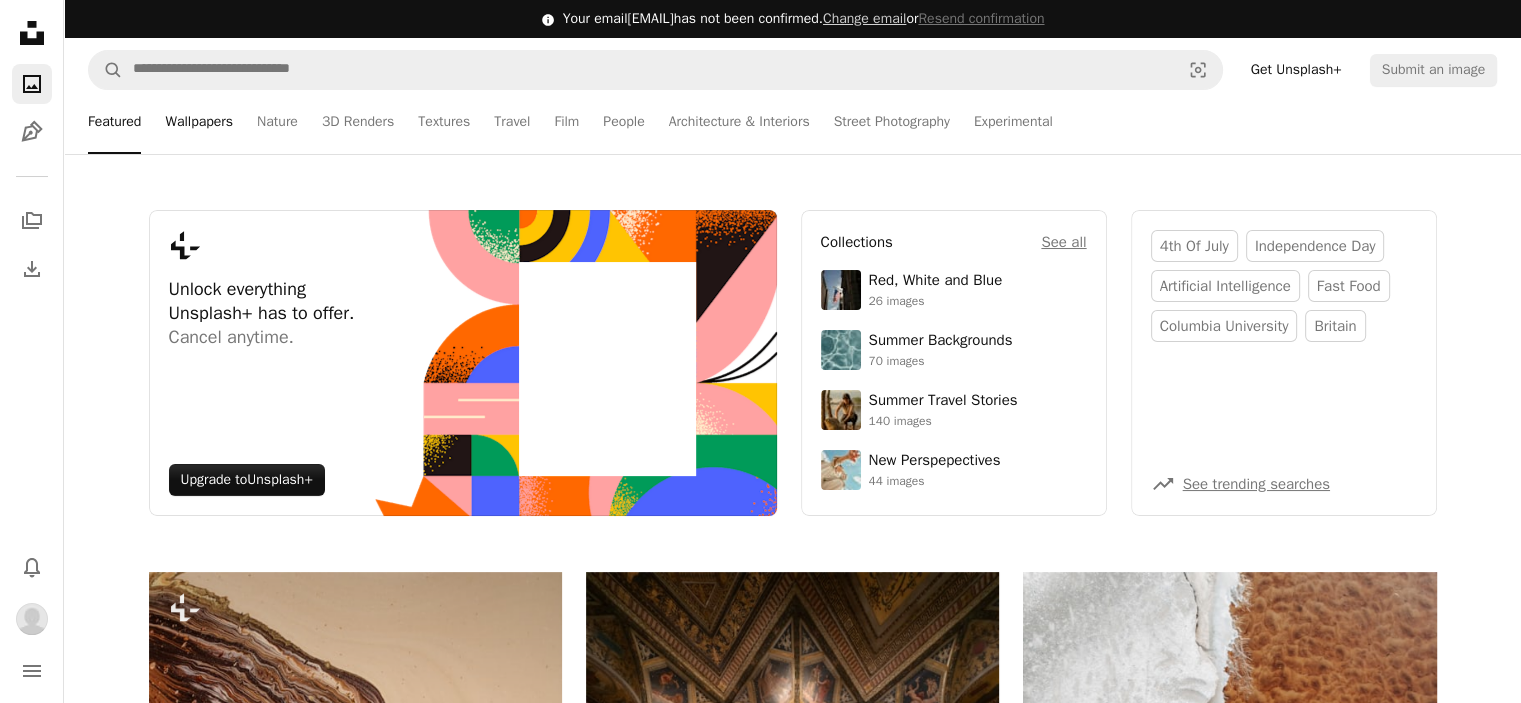 click on "Wallpapers" at bounding box center (199, 122) 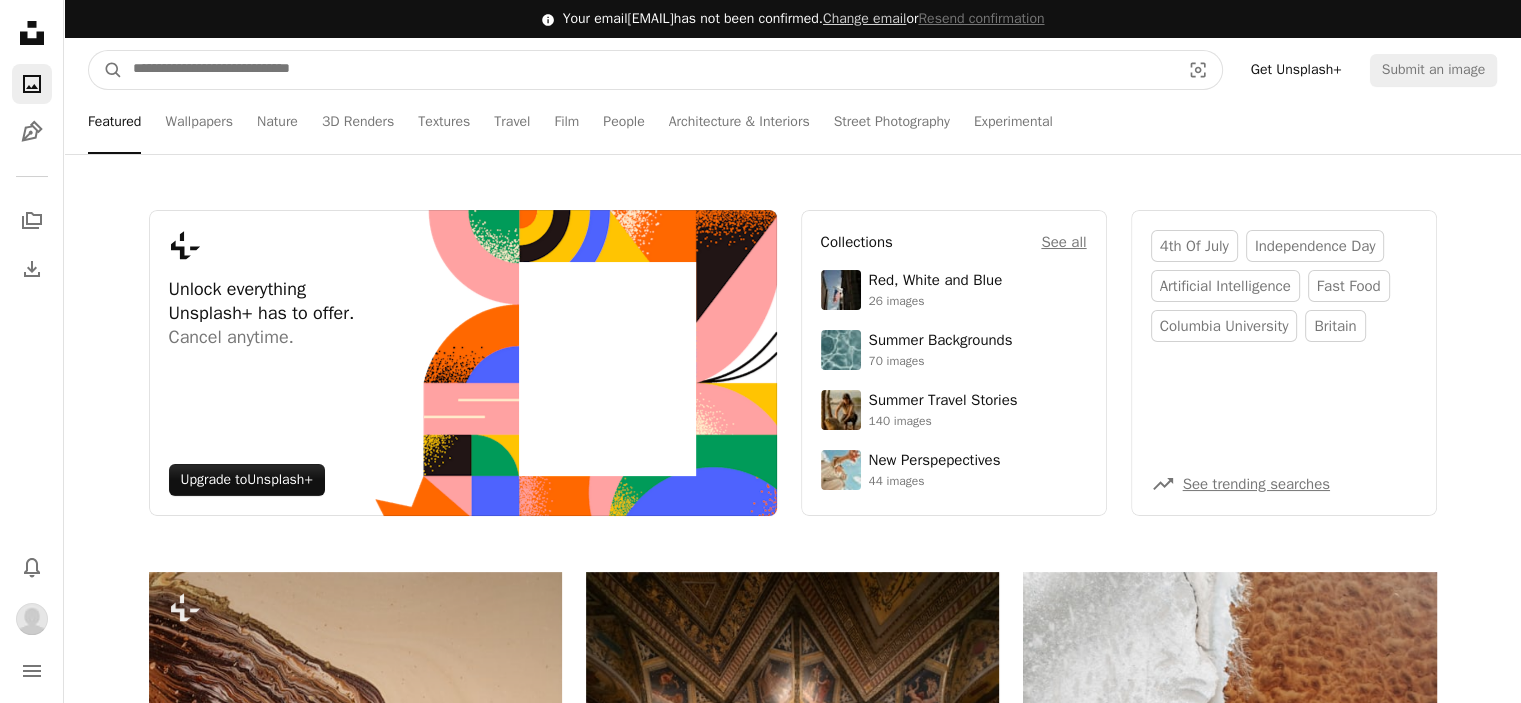 click at bounding box center (648, 70) 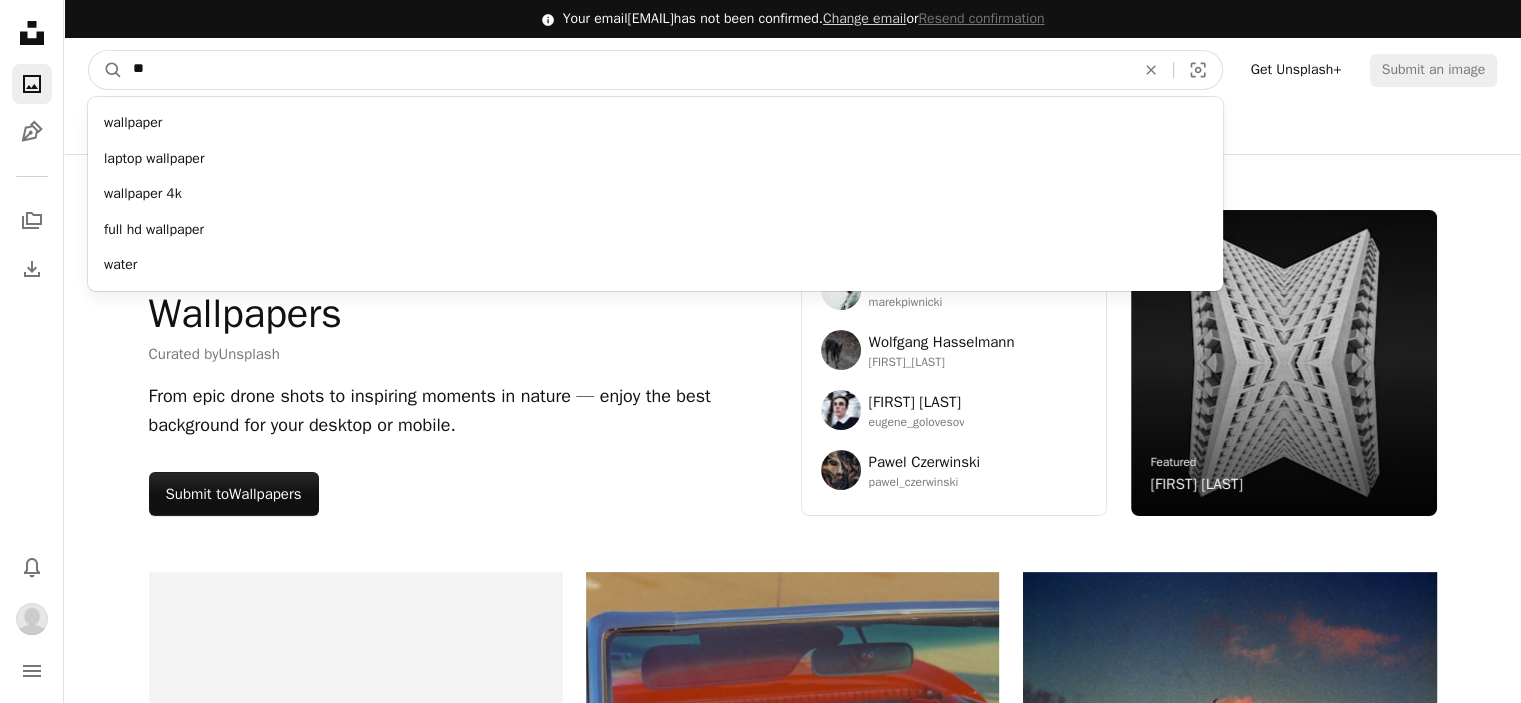 type on "*" 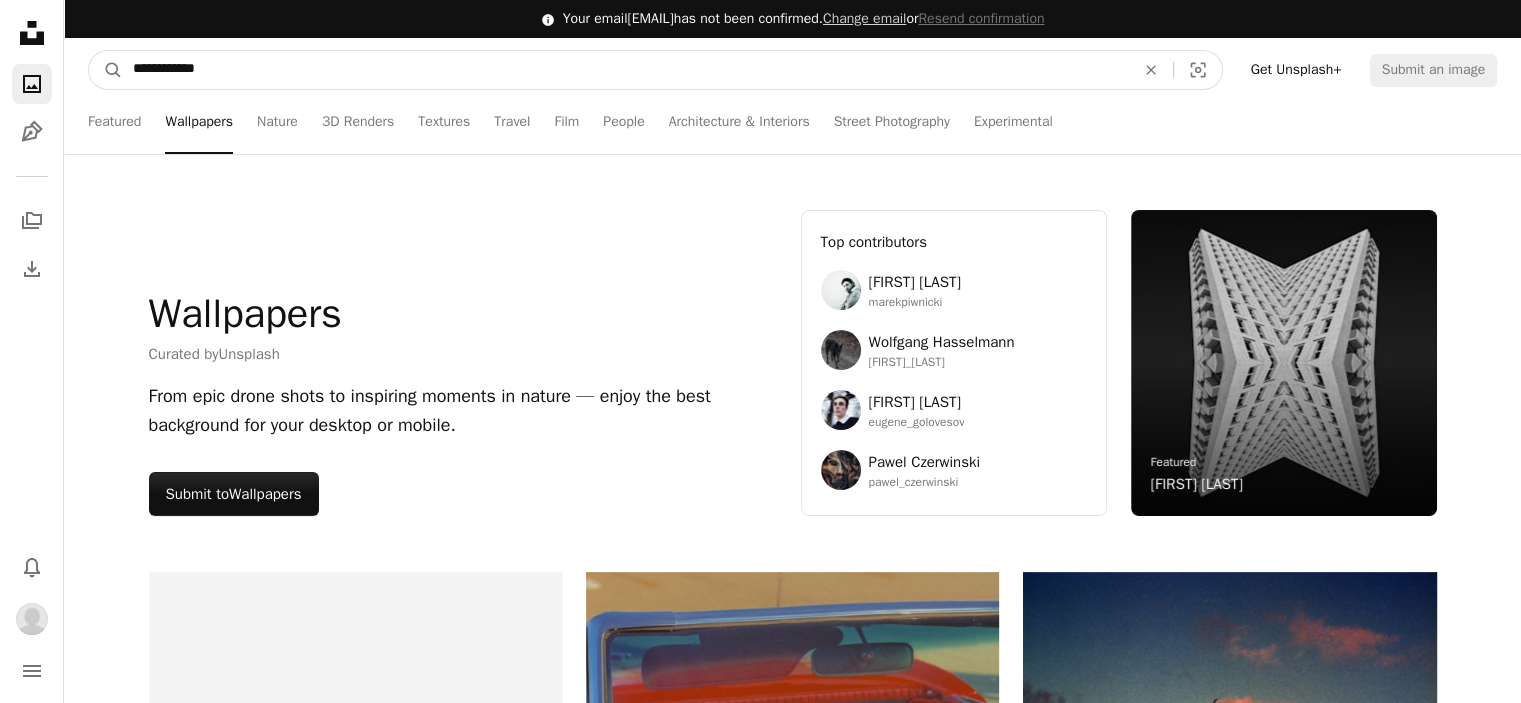 type on "**********" 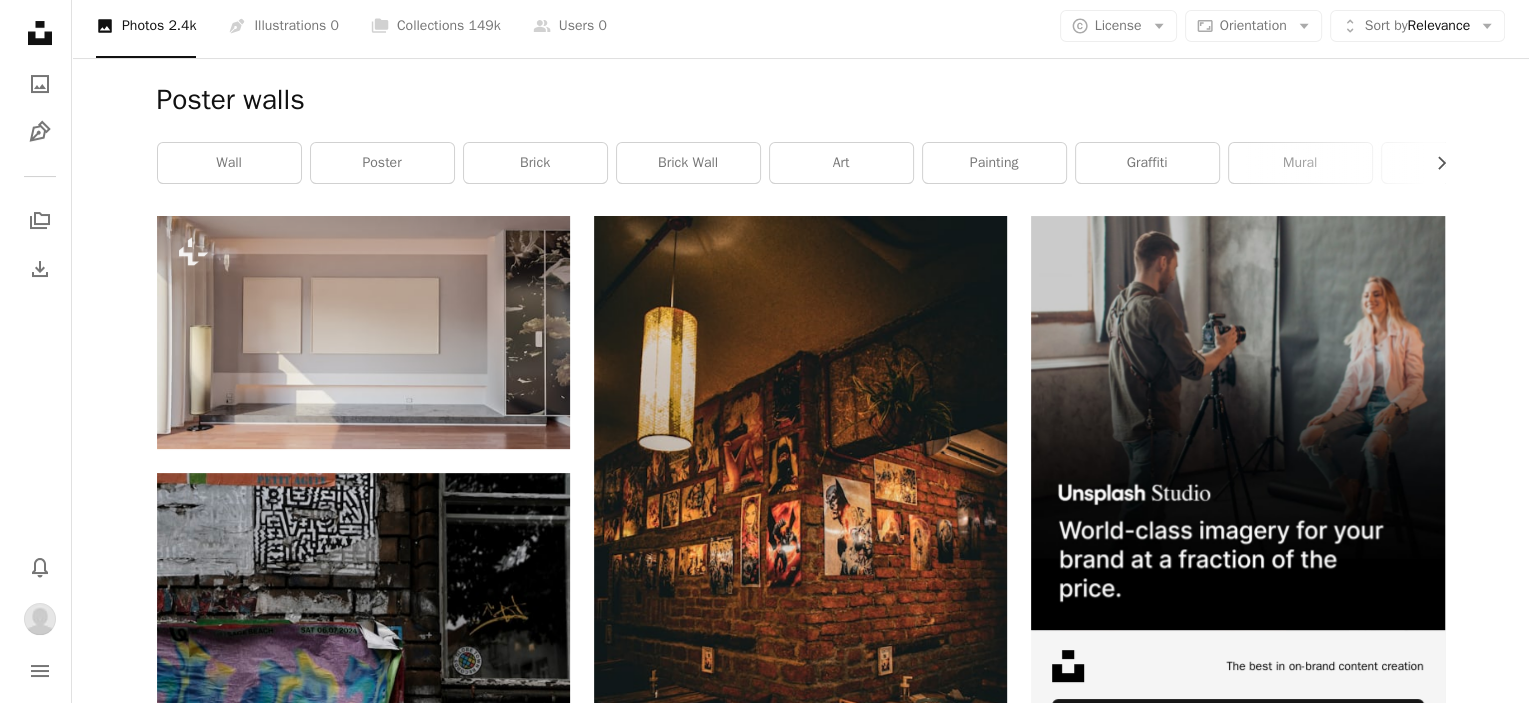 scroll, scrollTop: 200, scrollLeft: 0, axis: vertical 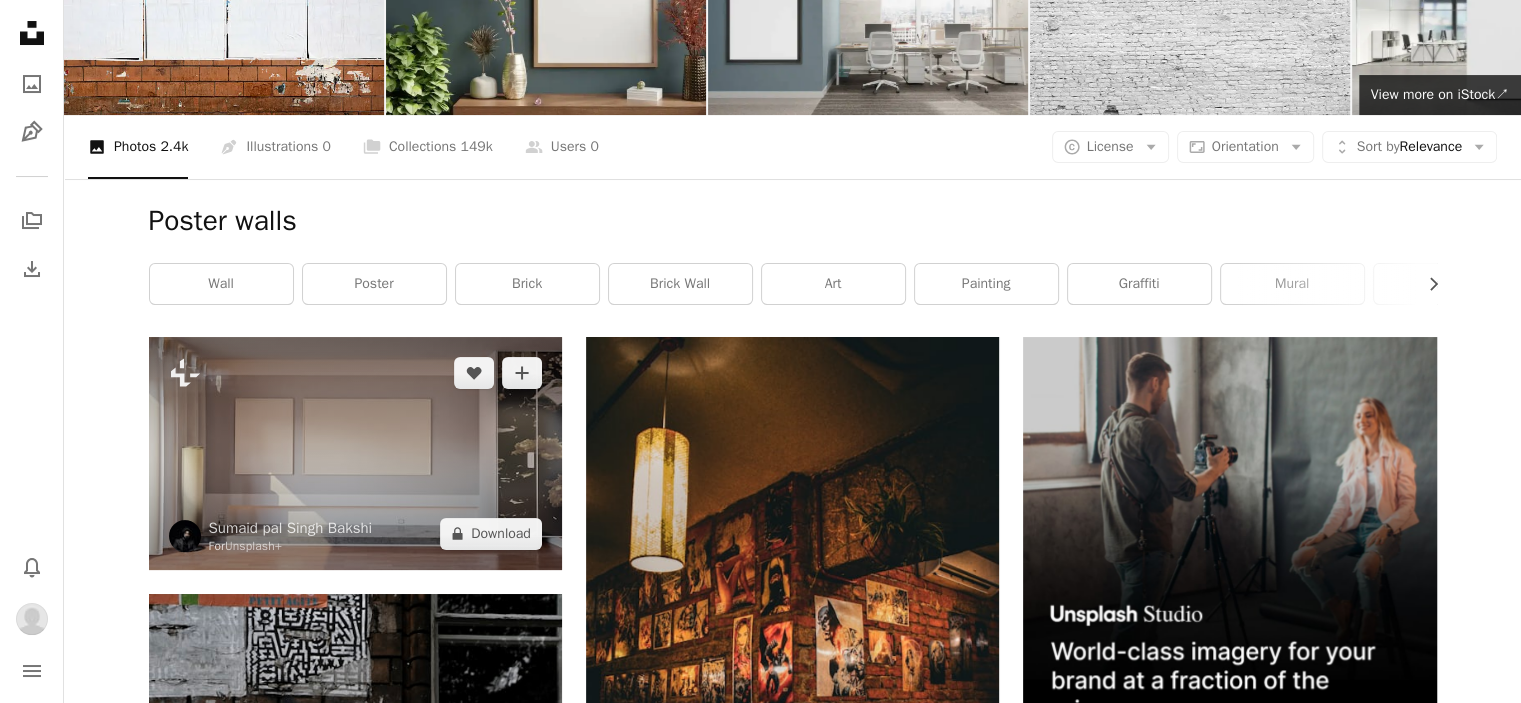 click at bounding box center (355, 453) 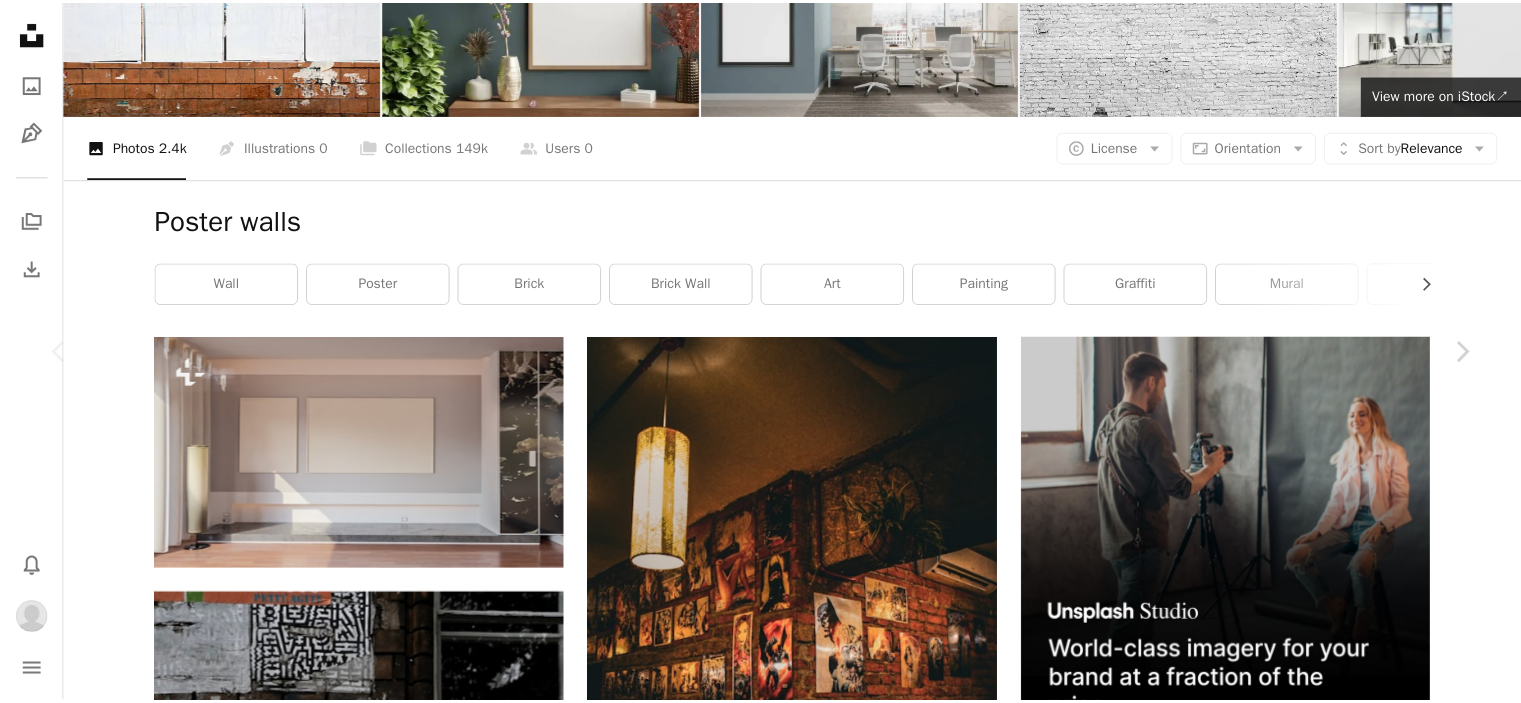 scroll, scrollTop: 0, scrollLeft: 0, axis: both 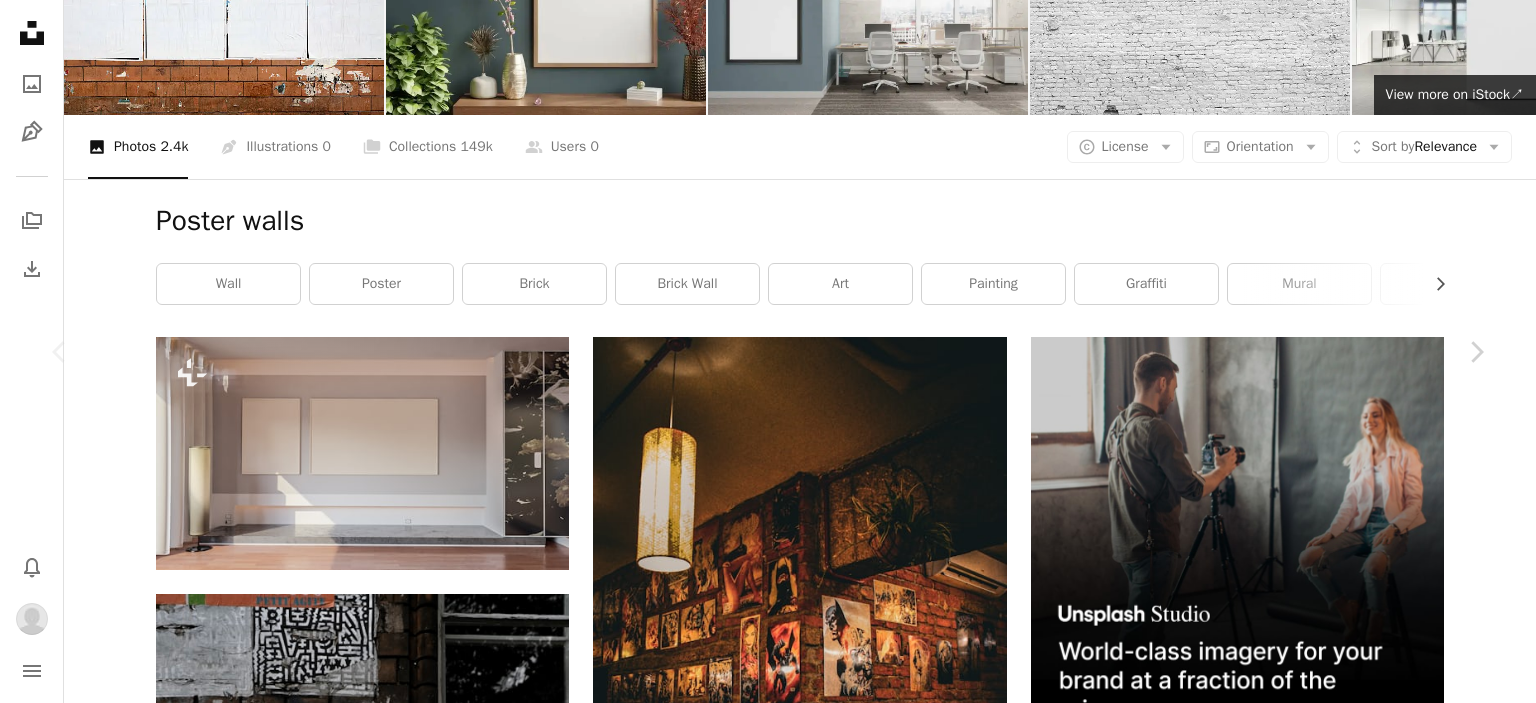 click on "An X shape Chevron left Chevron right [FIRST] [LAST] For Unsplash+ A heart A plus sign A lock Download Zoom in A forward-right arrow Share More Actions Calendar outlined Published on [DATE], [YEAR] Safety Licensed under the Unsplash+ License wallpaper interior product minimalist mockup 3d render home decor poster background render art gallery laptop computer picture frame computer screen home design laptop screen product mockup mockup background art wall From this series Plus sign for Unsplash+ Related images Plus sign for Unsplash+ A heart A plus sign [FIRST] [LAST] For Unsplash+ A lock Download Plus sign for Unsplash+ A heart A plus sign [FIRST] [LAST] For Unsplash+ A lock Download Plus sign for Unsplash+ A heart A plus sign Getty Images For Unsplash+ A lock Download Plus sign for Unsplash+ A heart A plus sign Getty Images For Unsplash+ A lock Download Plus sign for Unsplash+ A heart A plus sign [FIRST] [LAST] For Unsplash+ A lock Download Plus sign for Unsplash+ A heart A plus sign" at bounding box center [768, 5963] 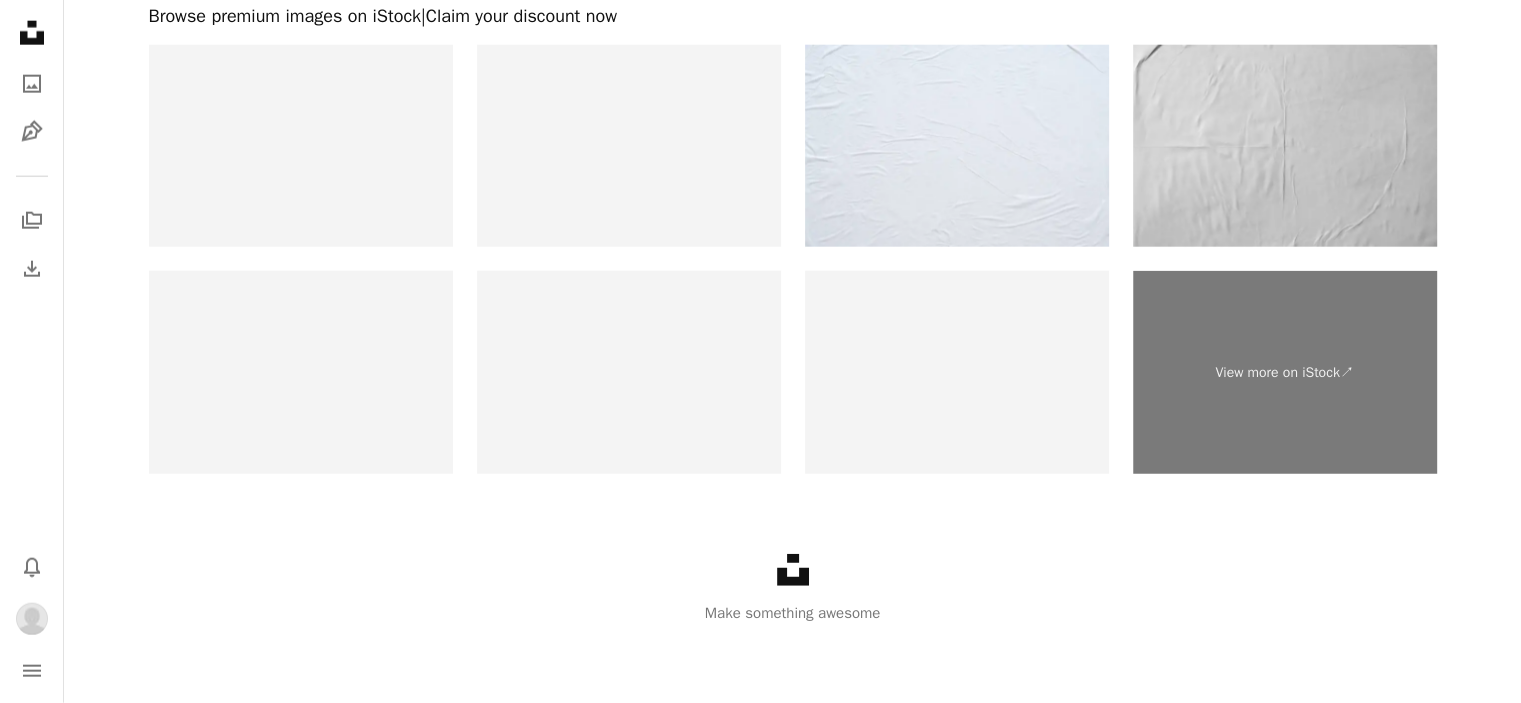 scroll, scrollTop: 5108, scrollLeft: 0, axis: vertical 